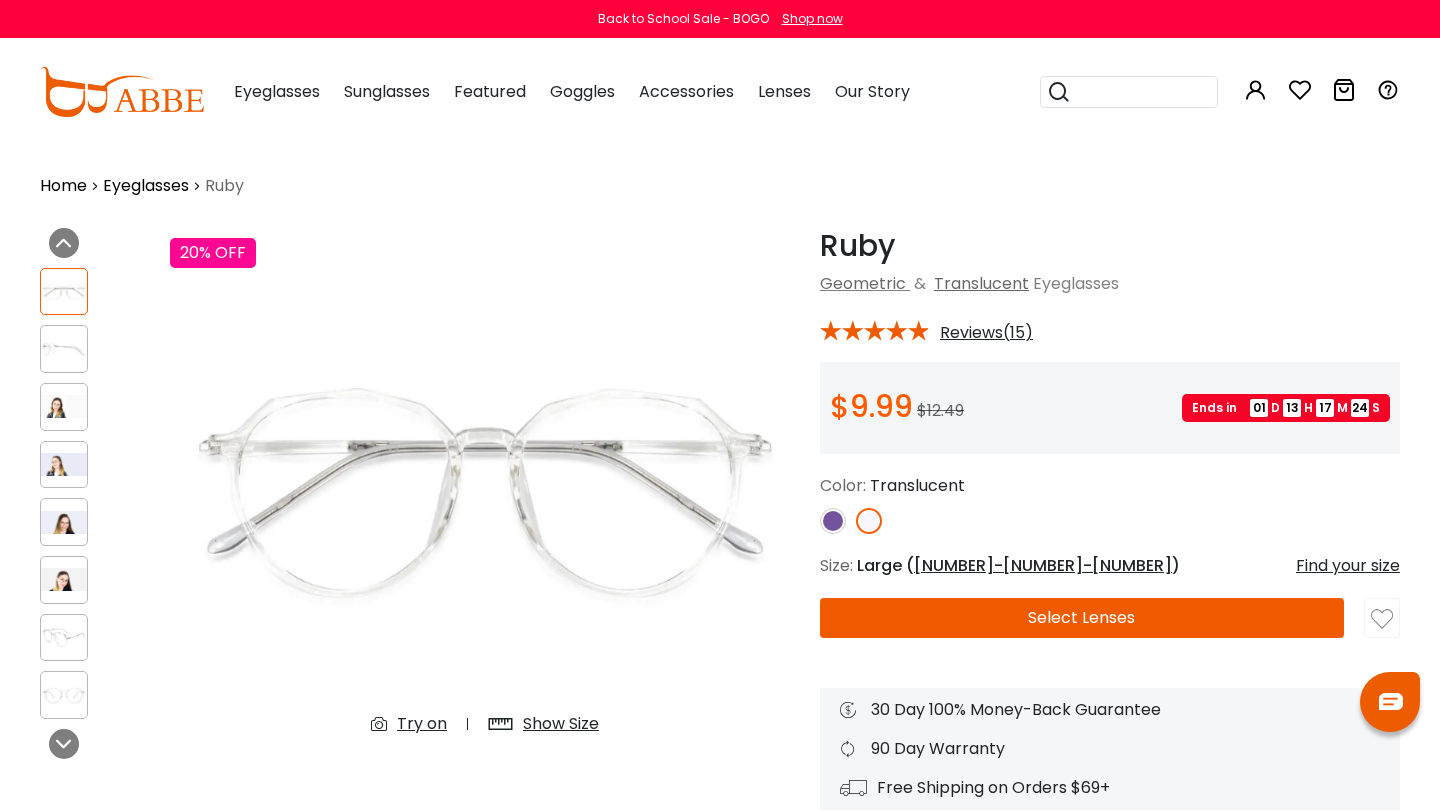 scroll, scrollTop: 0, scrollLeft: 0, axis: both 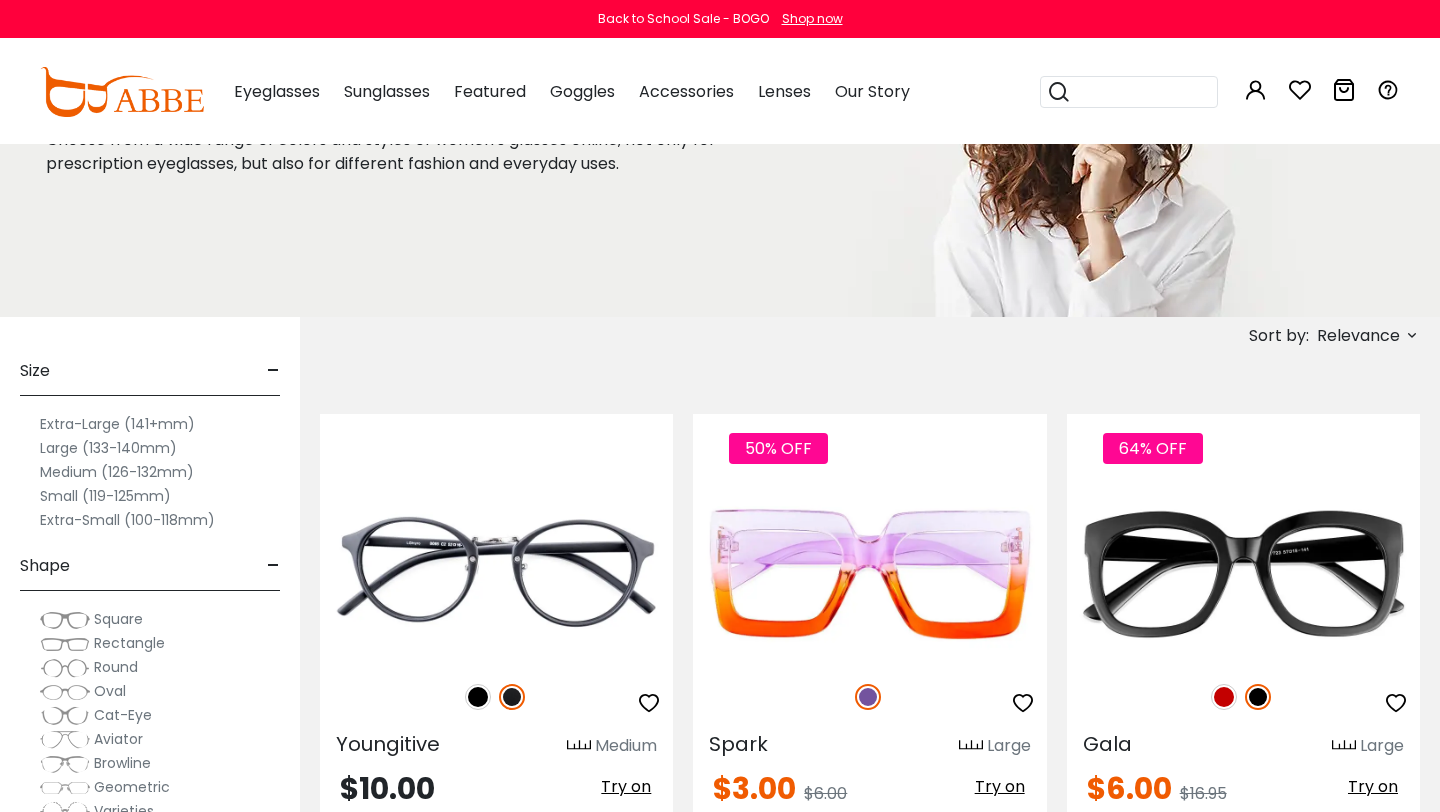 click on "Eyeglasses
Thanks for your subscription
Please use coupon code " NEWCOMER " to get high-quality frames for only $1 on your first order. We have a wide range of over 60 frames in stock to choose from.
Copy this coupon code by click the button below, or you can get this coupon code by checking your email laterly.
Copy
Back to School Sale - BOGO
Shop now
0" at bounding box center (720, 5608) 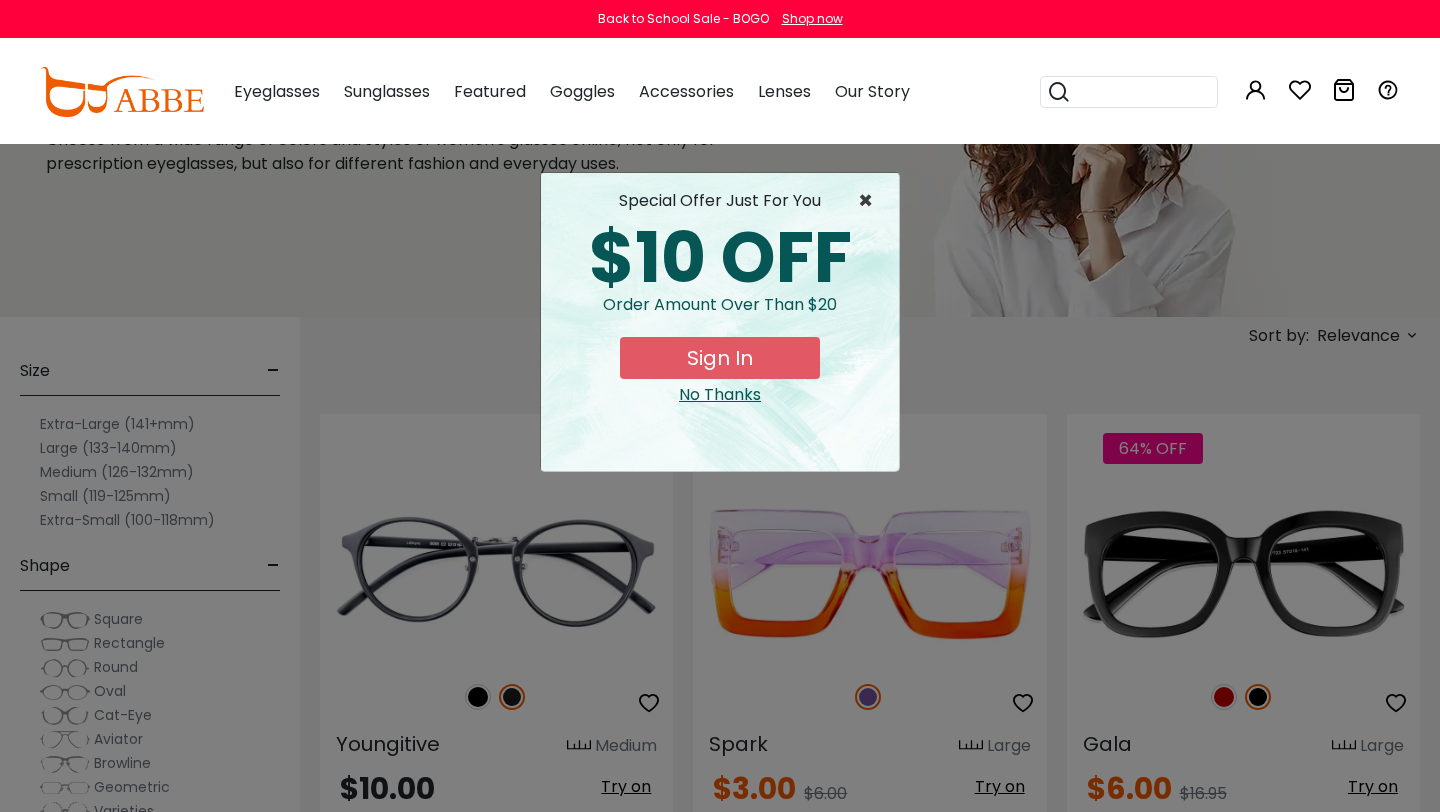 click on "×" at bounding box center (870, 201) 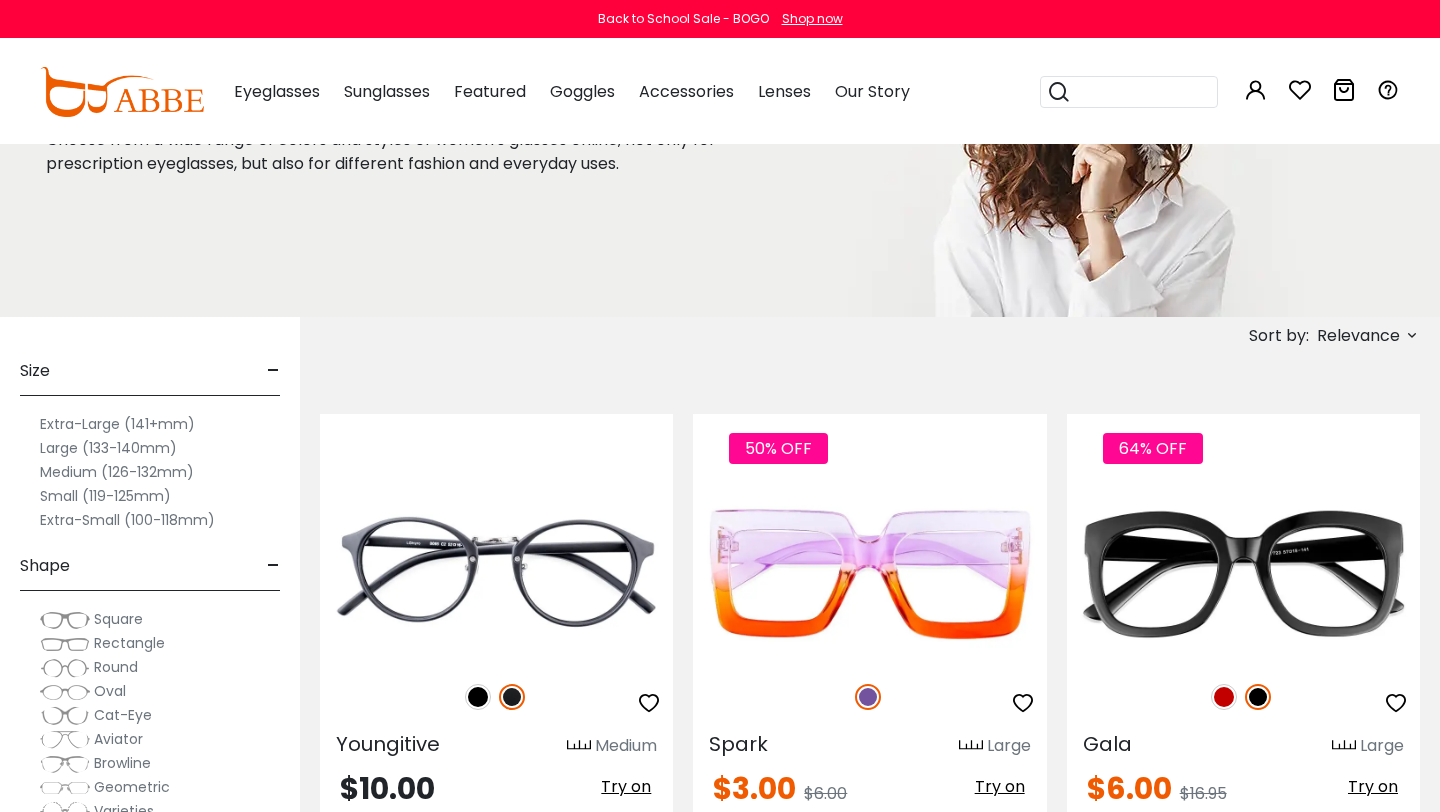 scroll, scrollTop: 15, scrollLeft: 0, axis: vertical 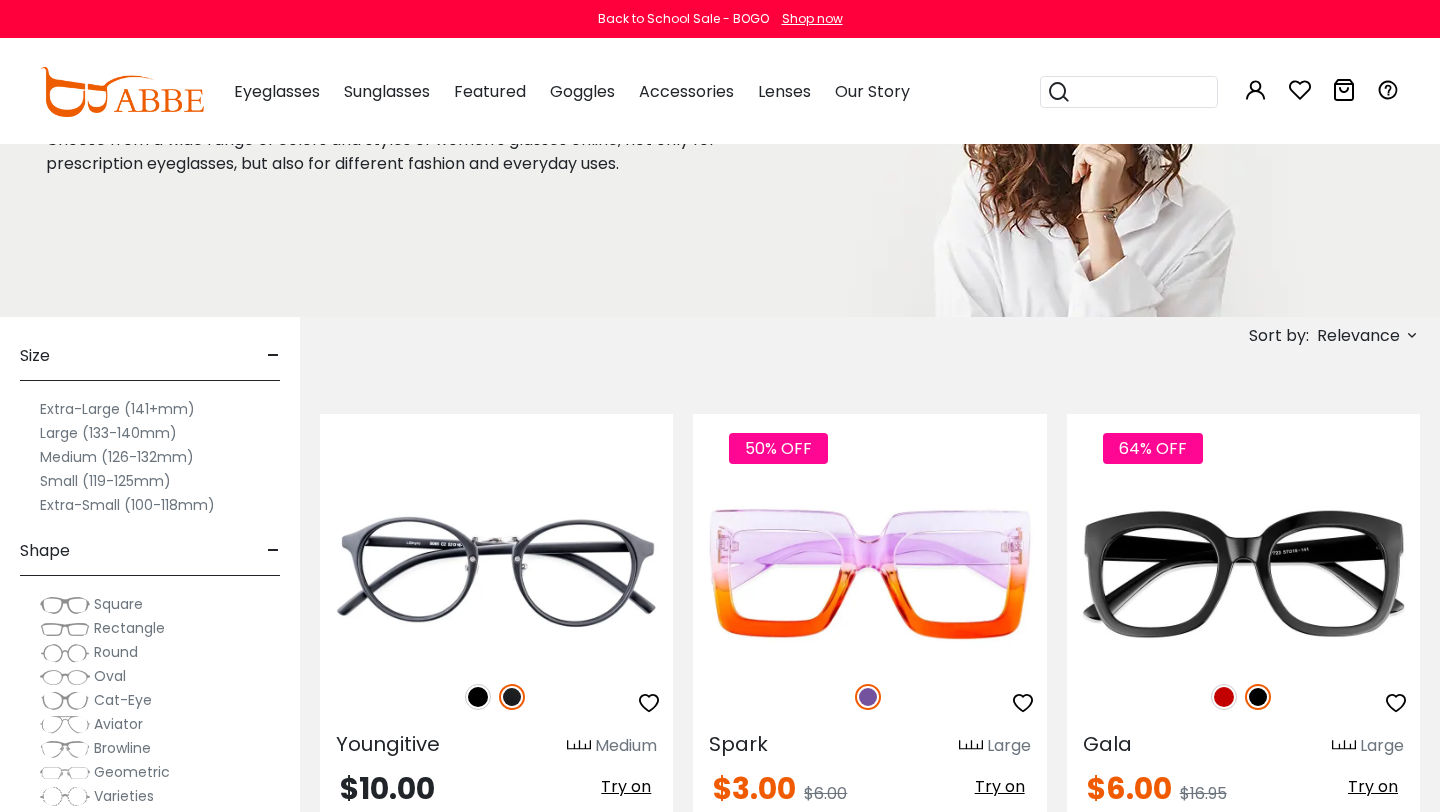 click on "Medium (126-132mm)" at bounding box center (117, 457) 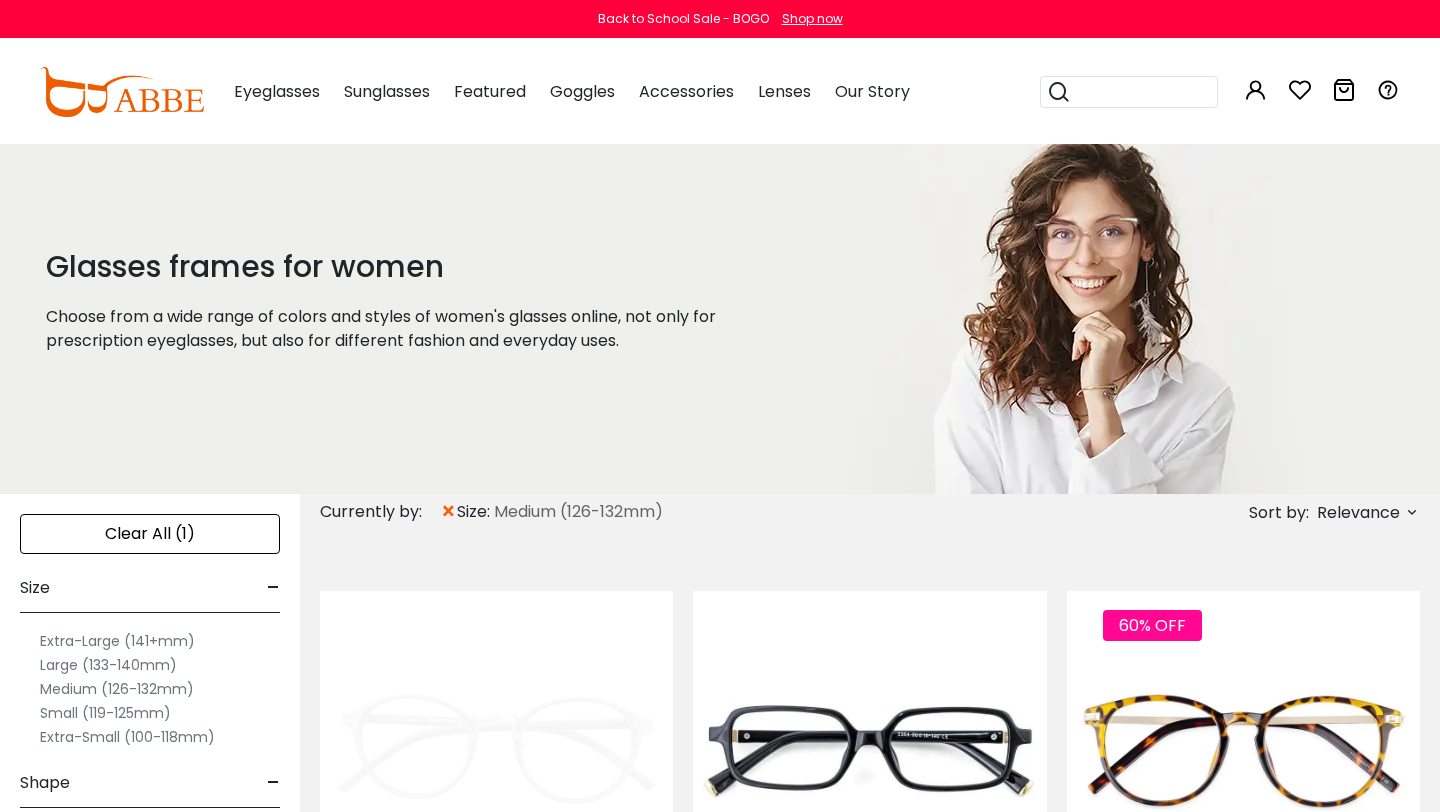 scroll, scrollTop: 0, scrollLeft: 0, axis: both 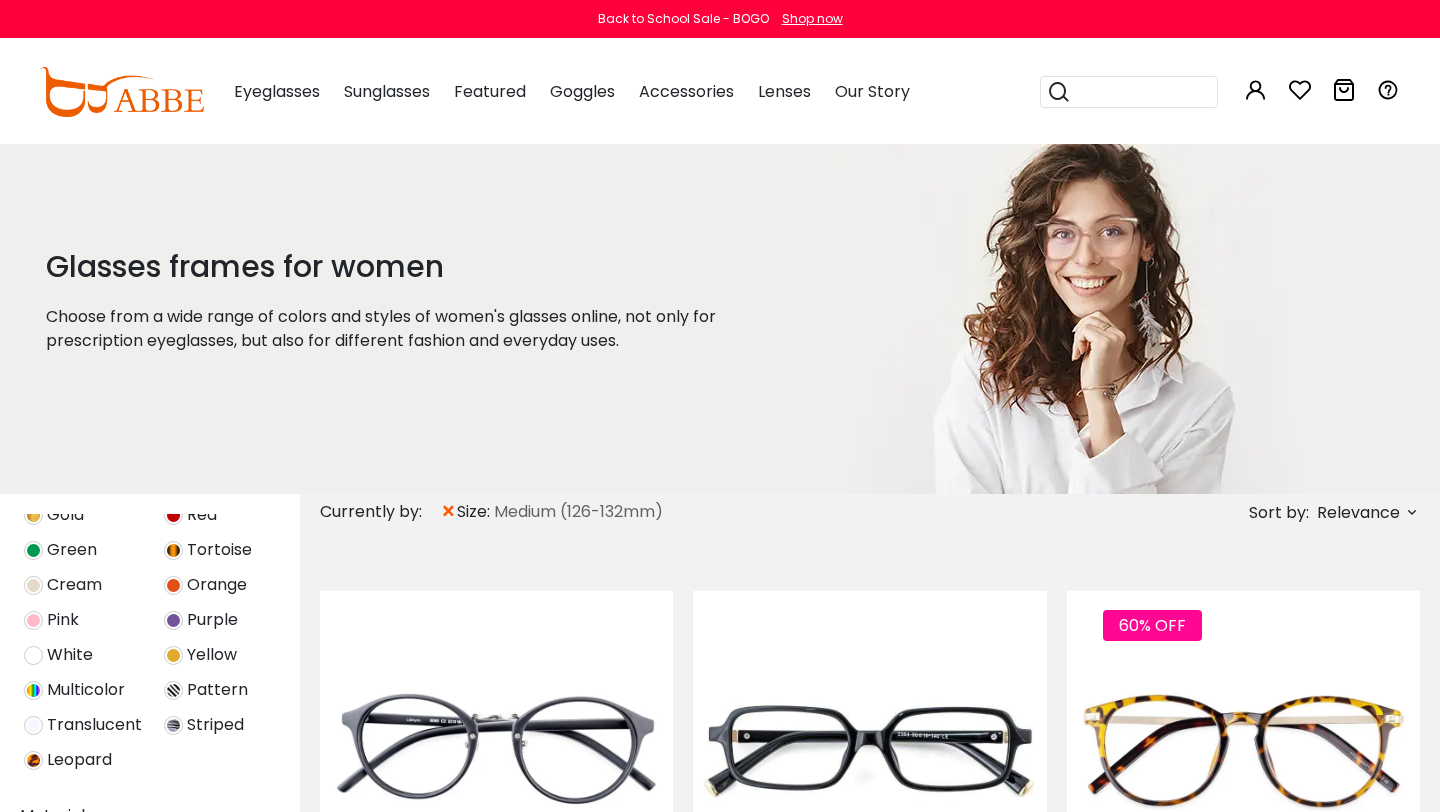 click at bounding box center (33, 725) 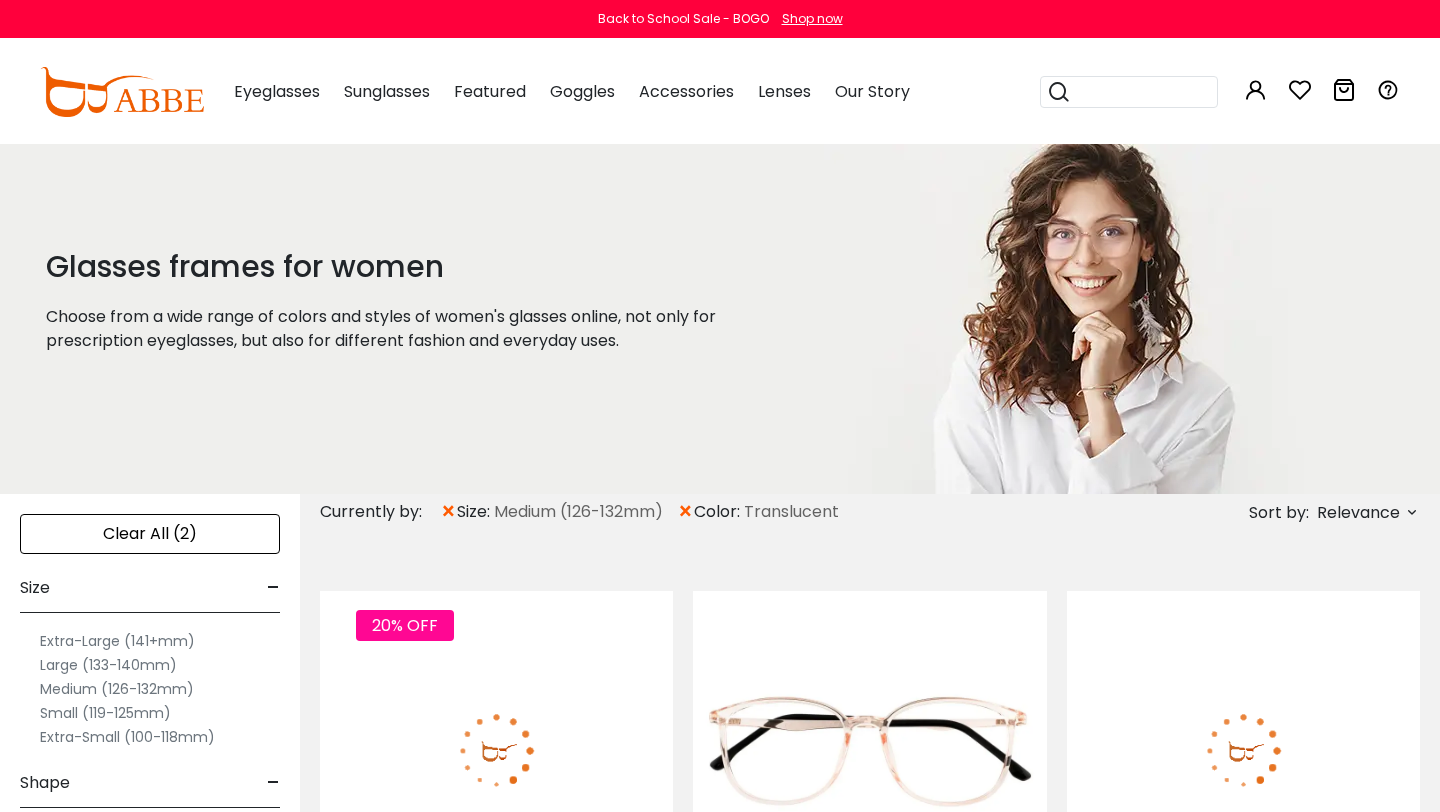 scroll, scrollTop: 0, scrollLeft: 0, axis: both 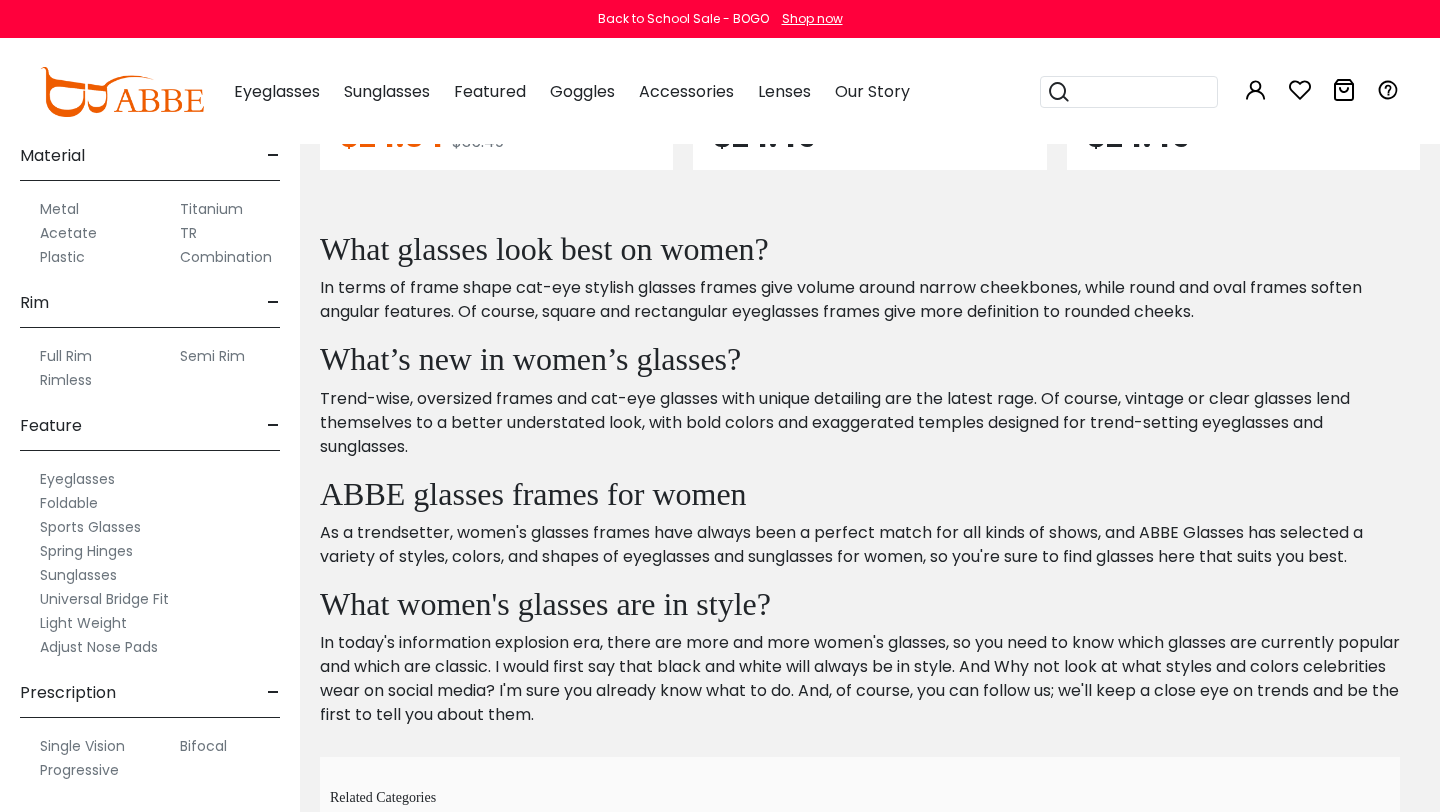 click on "Light Weight" at bounding box center [83, 623] 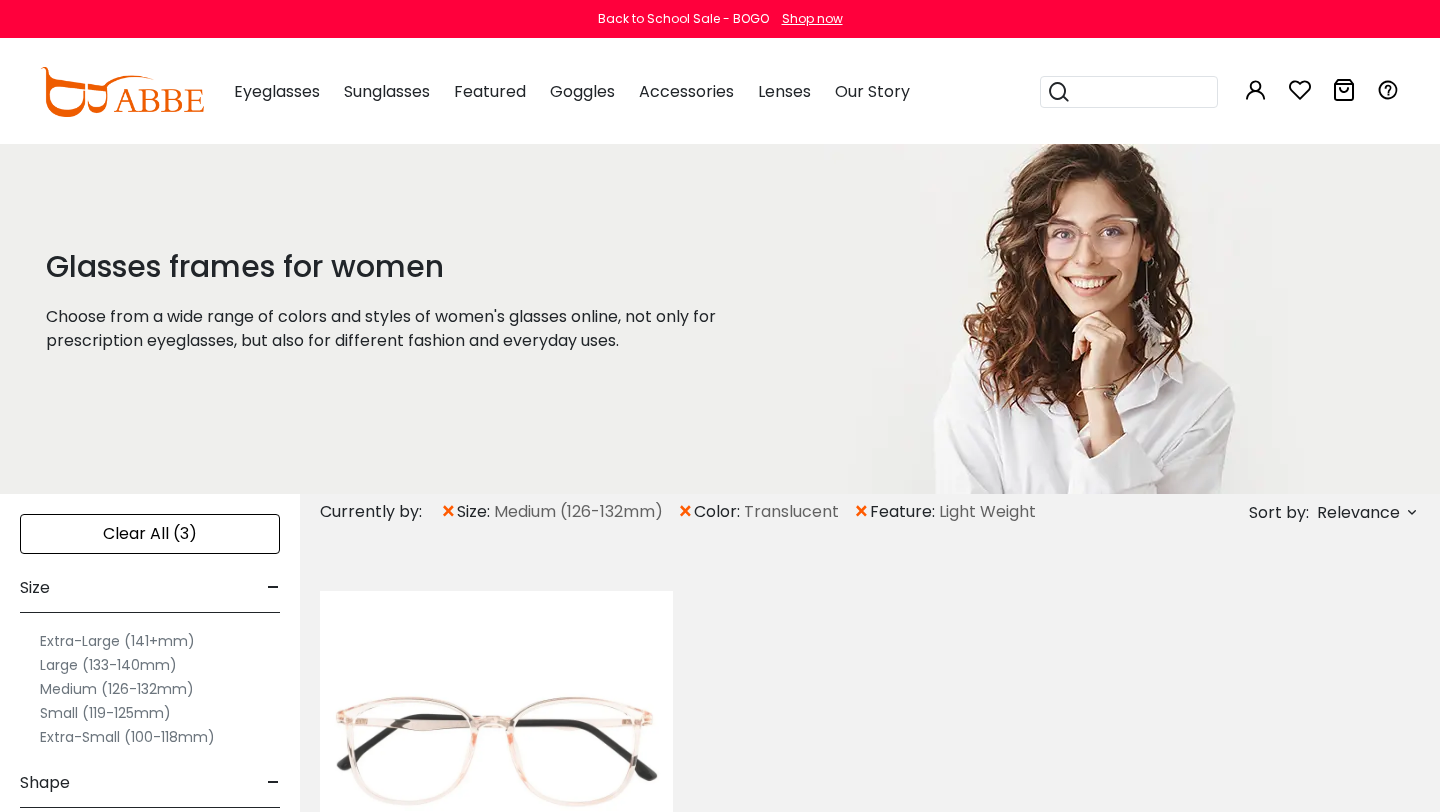 scroll, scrollTop: 0, scrollLeft: 0, axis: both 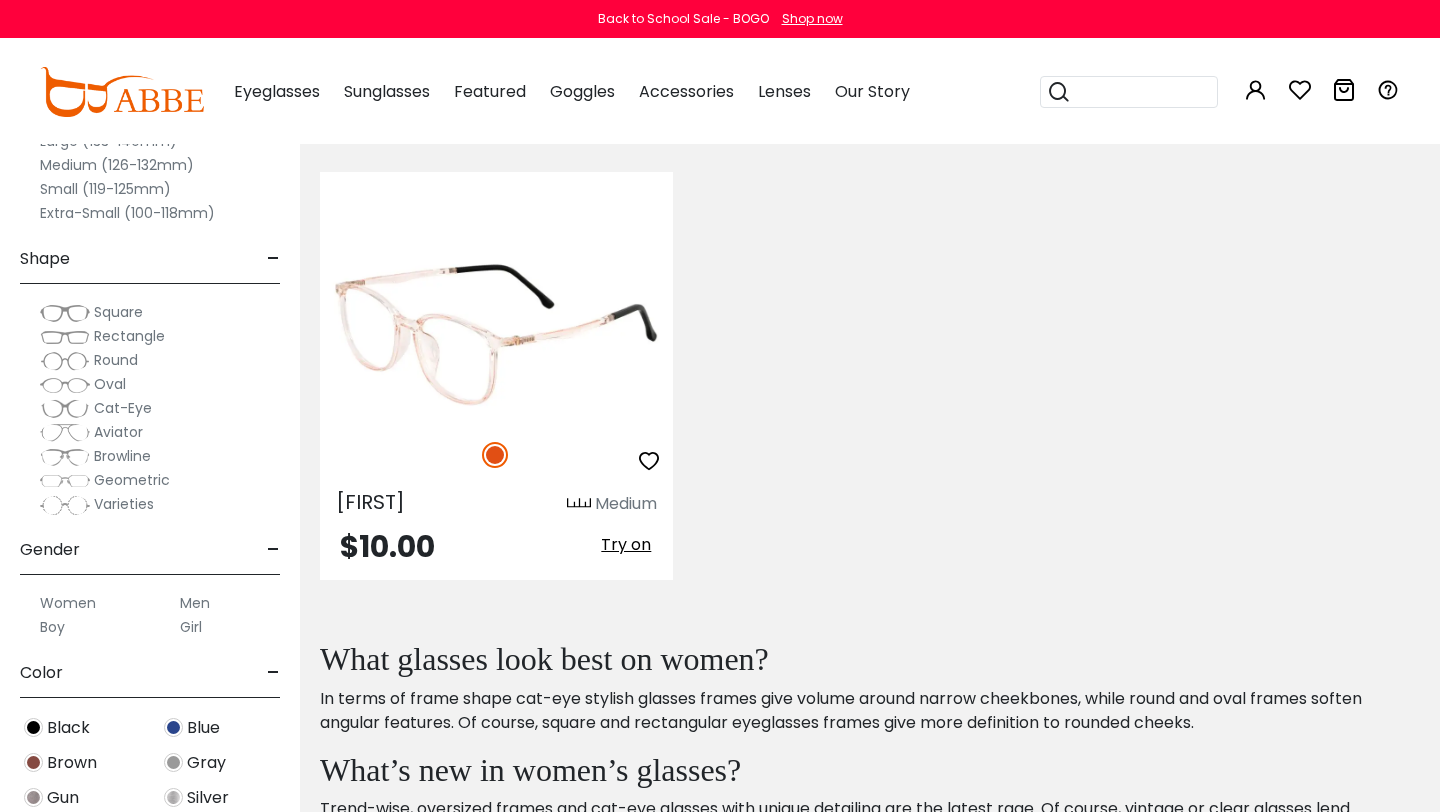 click at bounding box center (496, 332) 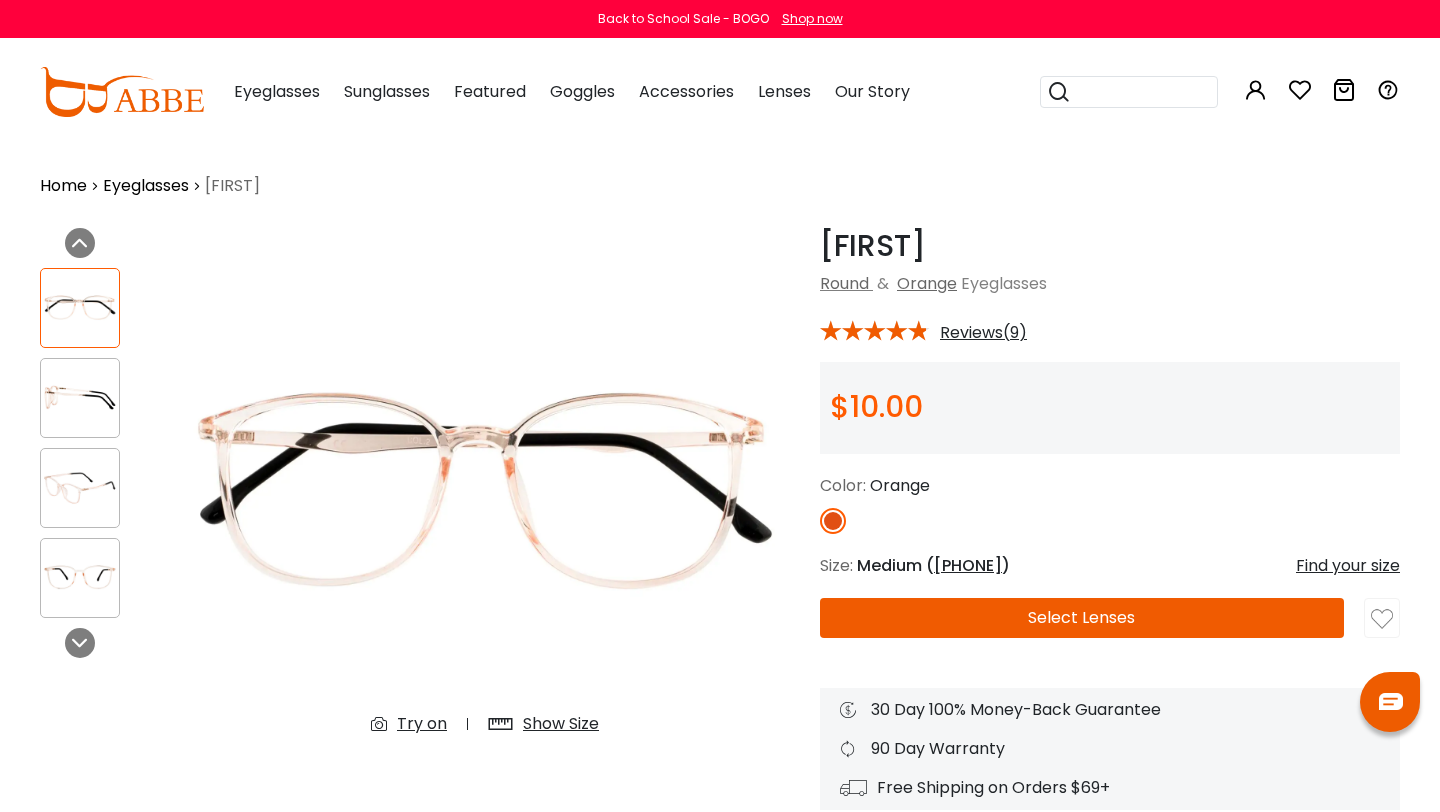 scroll, scrollTop: 0, scrollLeft: 0, axis: both 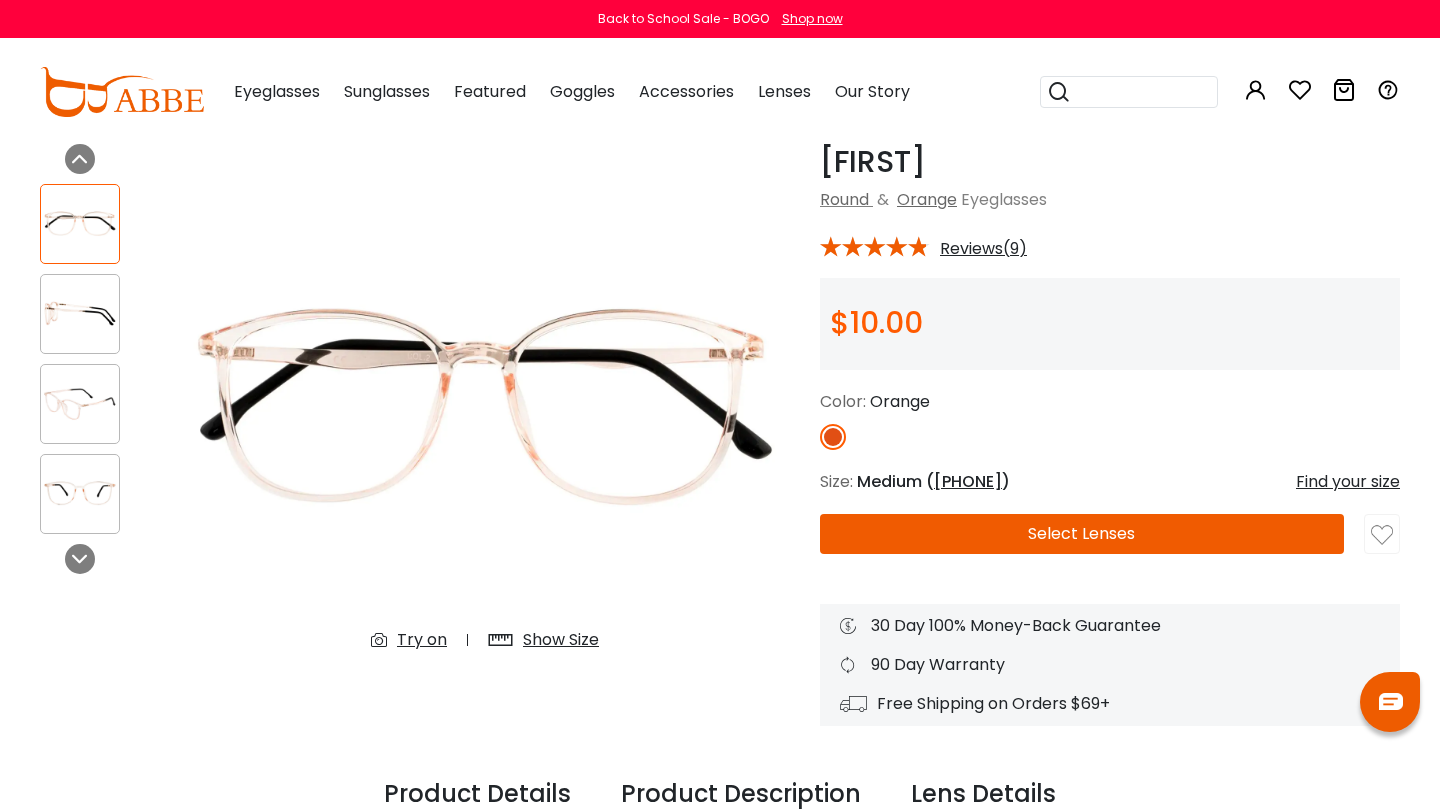click on "Try on" at bounding box center [422, 640] 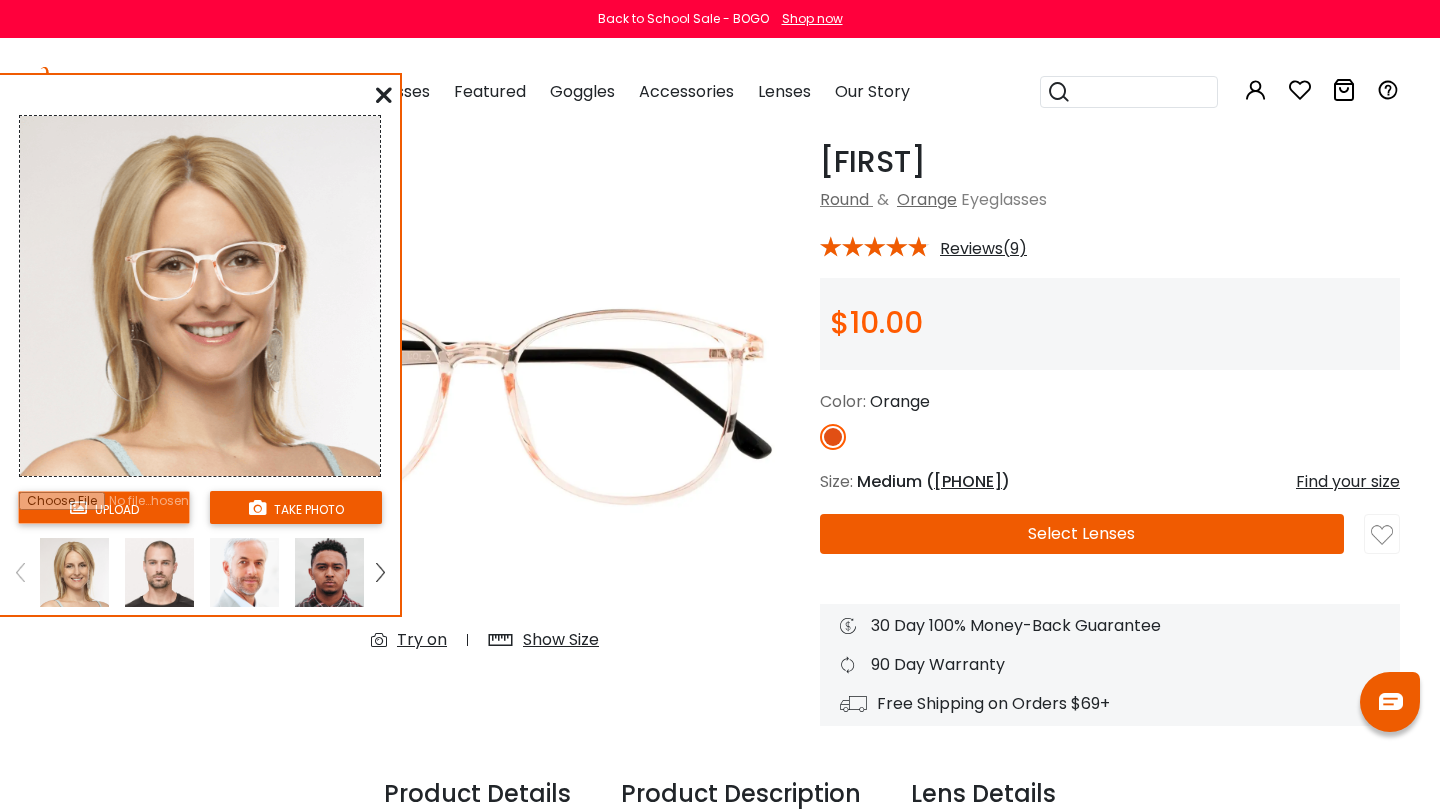click at bounding box center [104, 507] 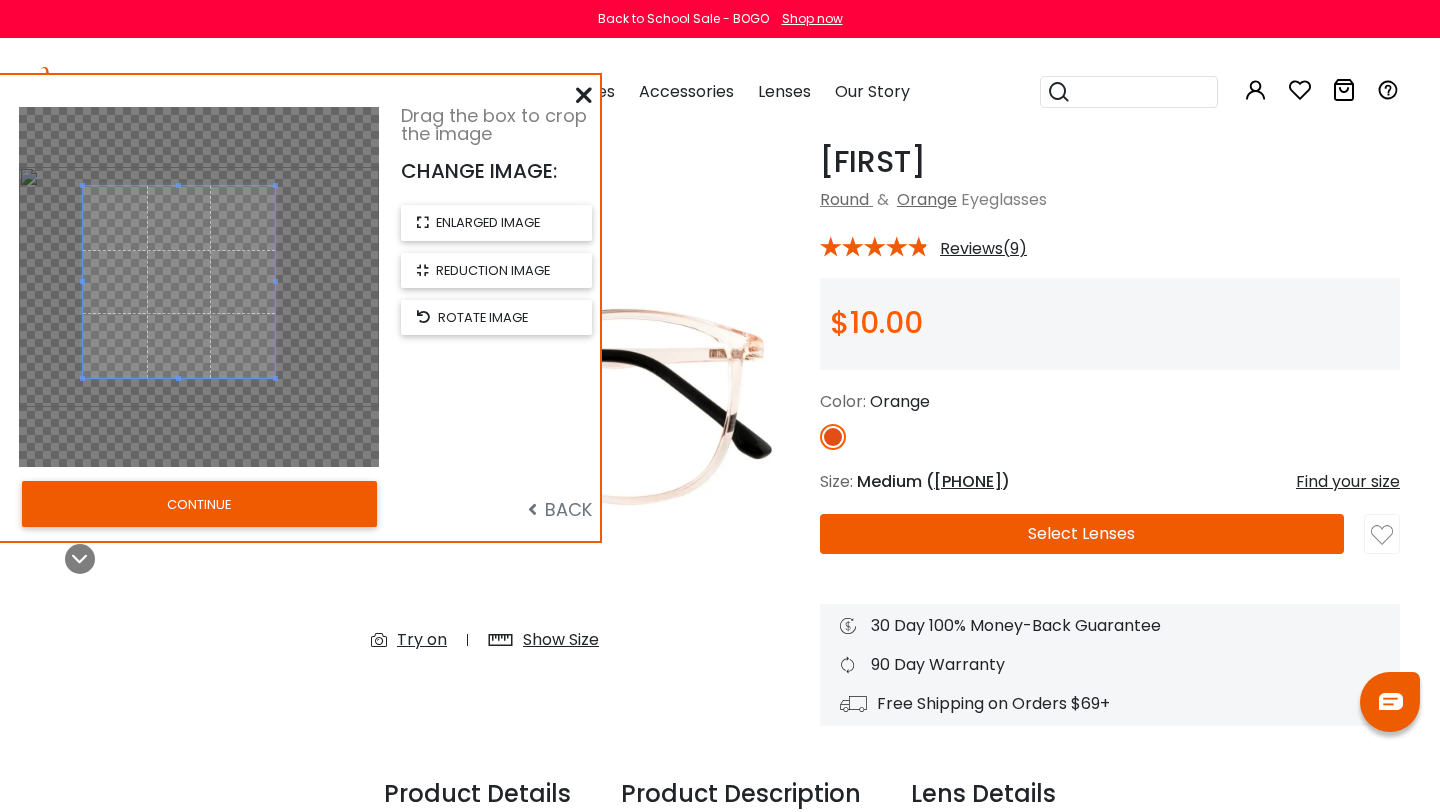 drag, startPoint x: 168, startPoint y: 319, endPoint x: 148, endPoint y: 314, distance: 20.615528 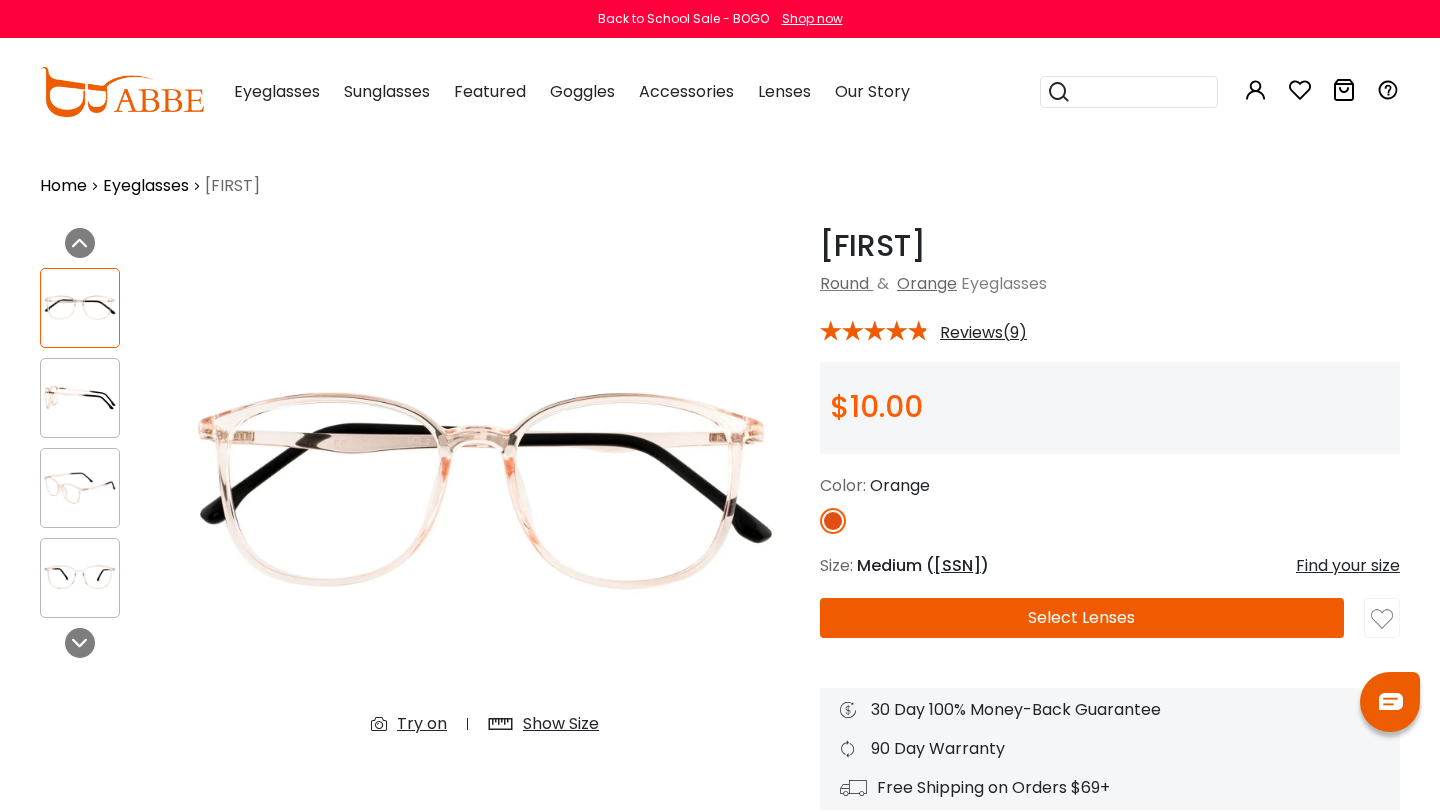 scroll, scrollTop: 0, scrollLeft: 0, axis: both 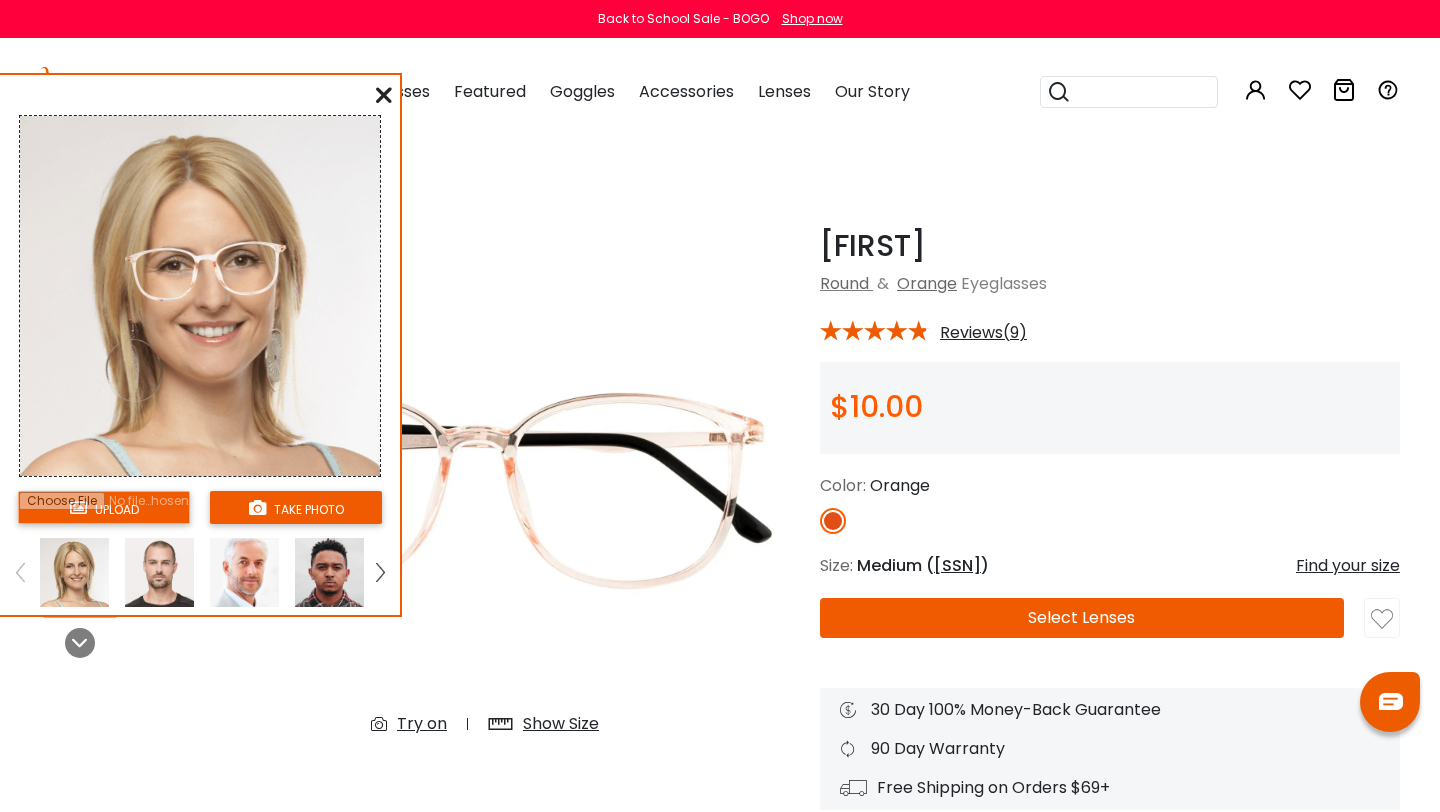 click at bounding box center (104, 507) 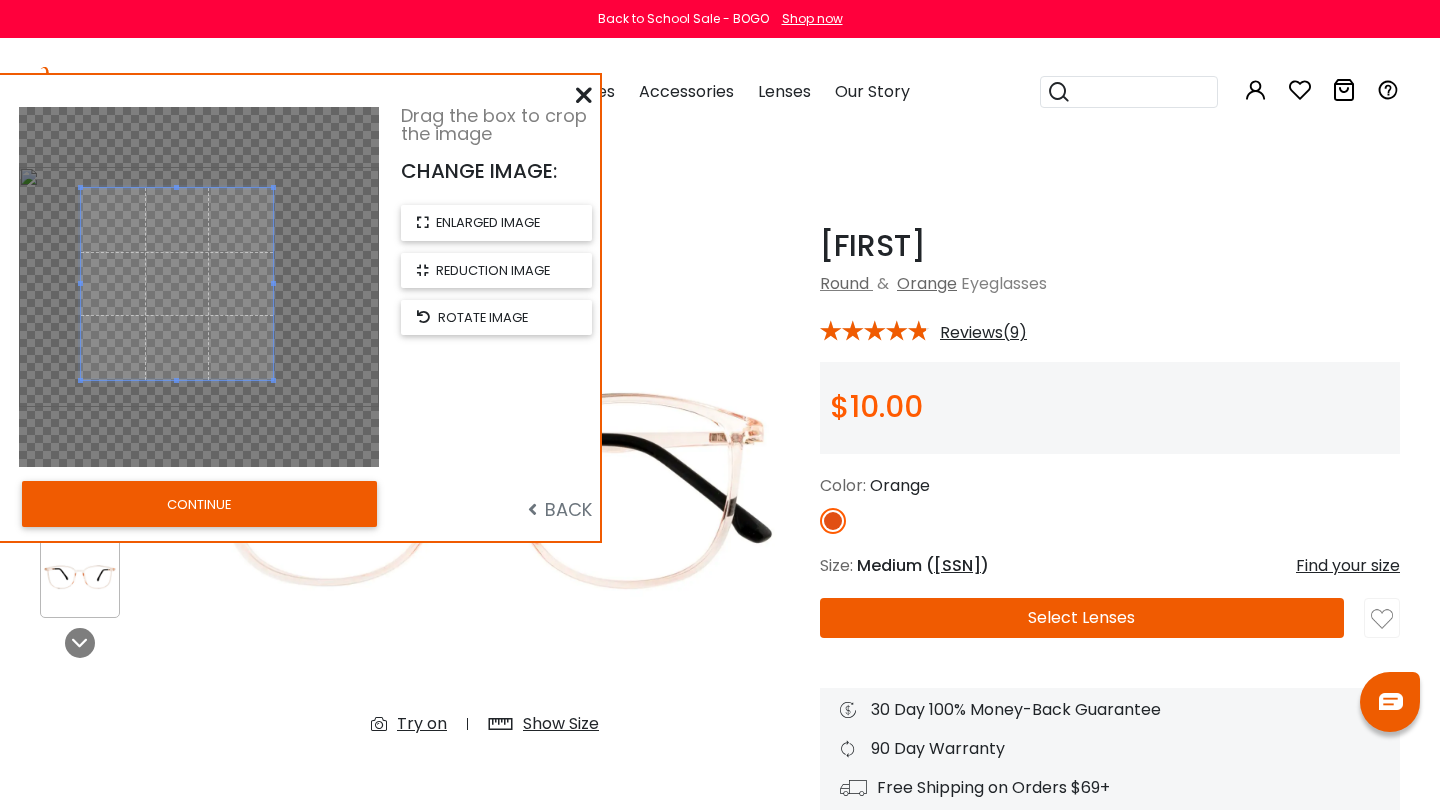 drag, startPoint x: 235, startPoint y: 320, endPoint x: 213, endPoint y: 316, distance: 22.36068 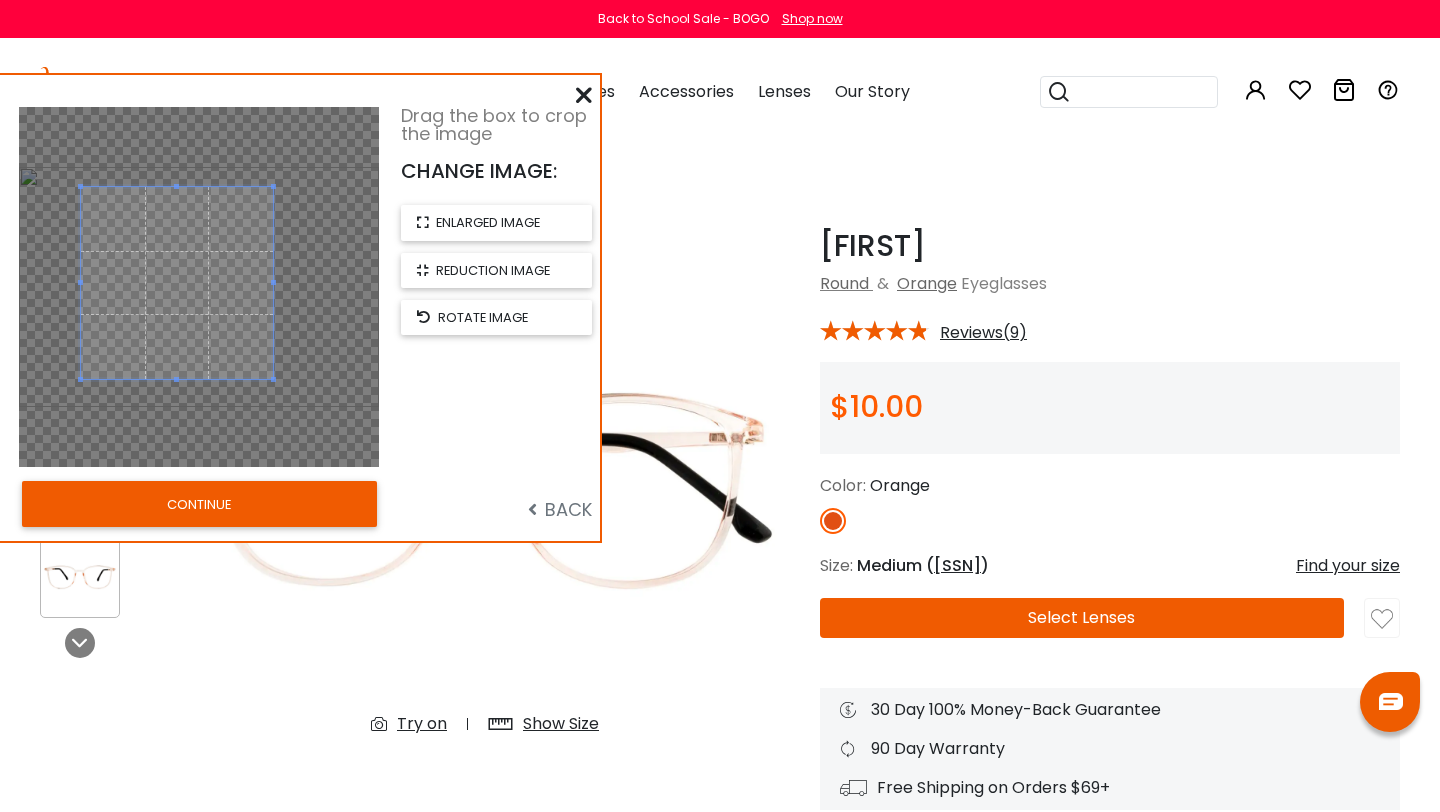 click on "CONTINUE" at bounding box center (199, 504) 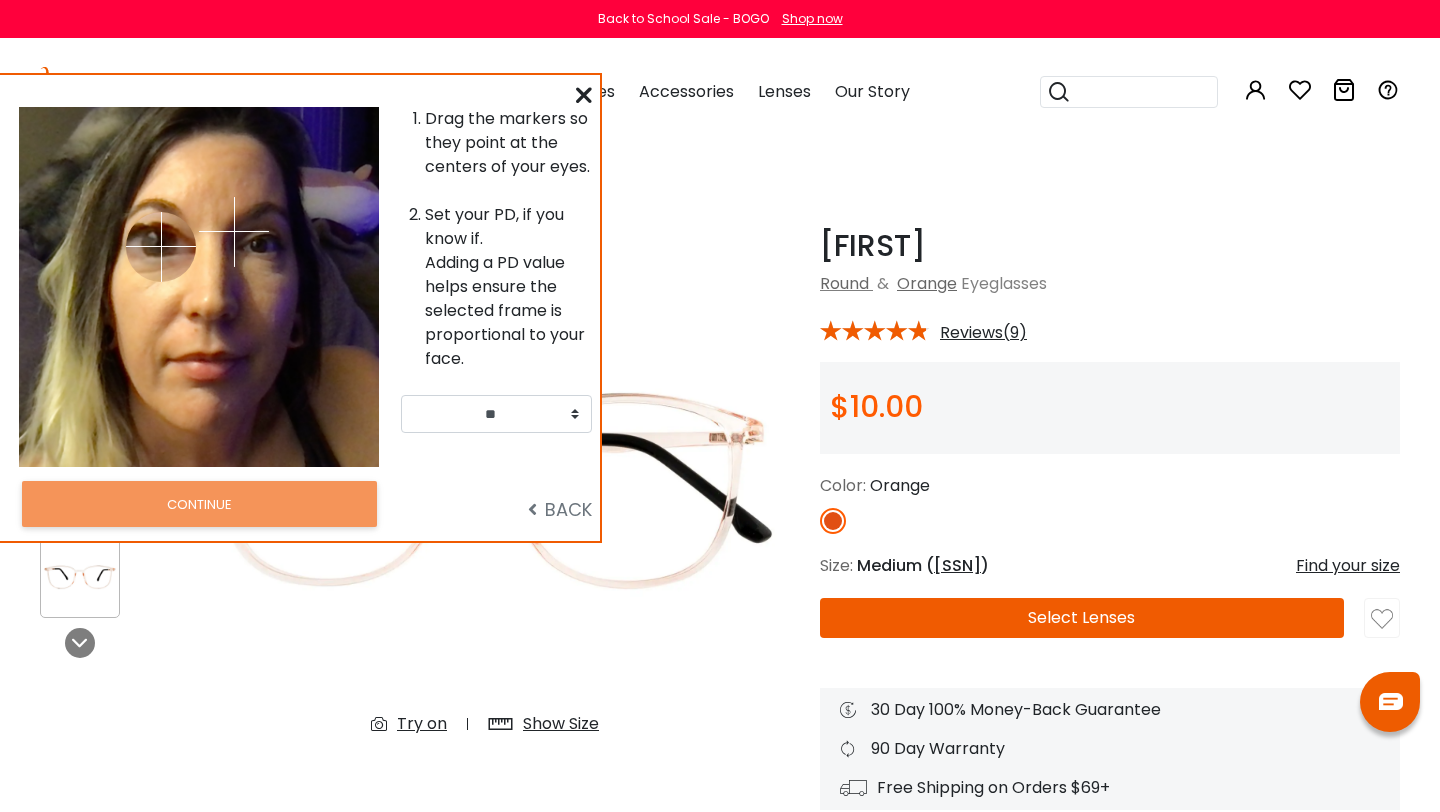 drag, startPoint x: 134, startPoint y: 234, endPoint x: 277, endPoint y: 248, distance: 143.68369 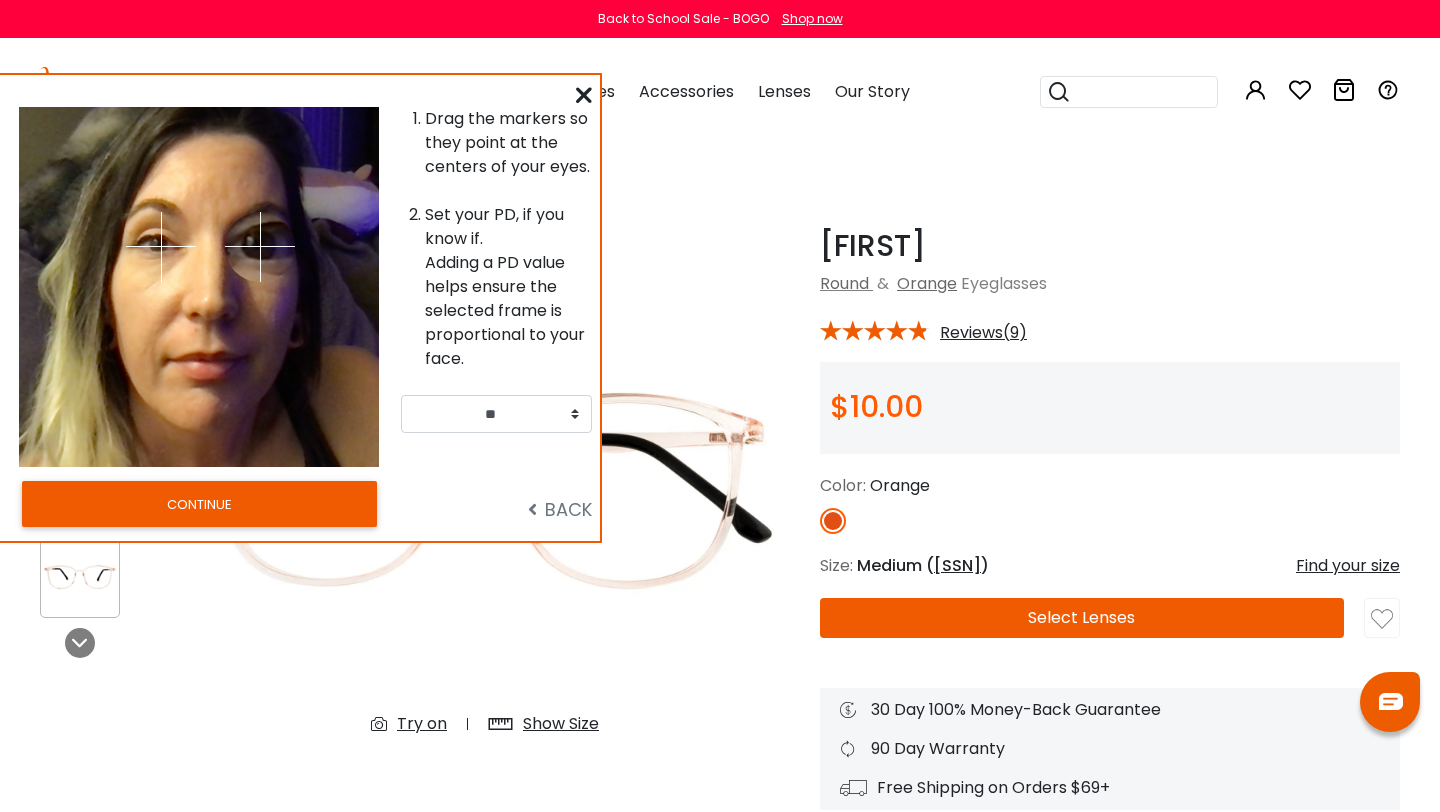 drag, startPoint x: 276, startPoint y: 248, endPoint x: 260, endPoint y: 246, distance: 16.124516 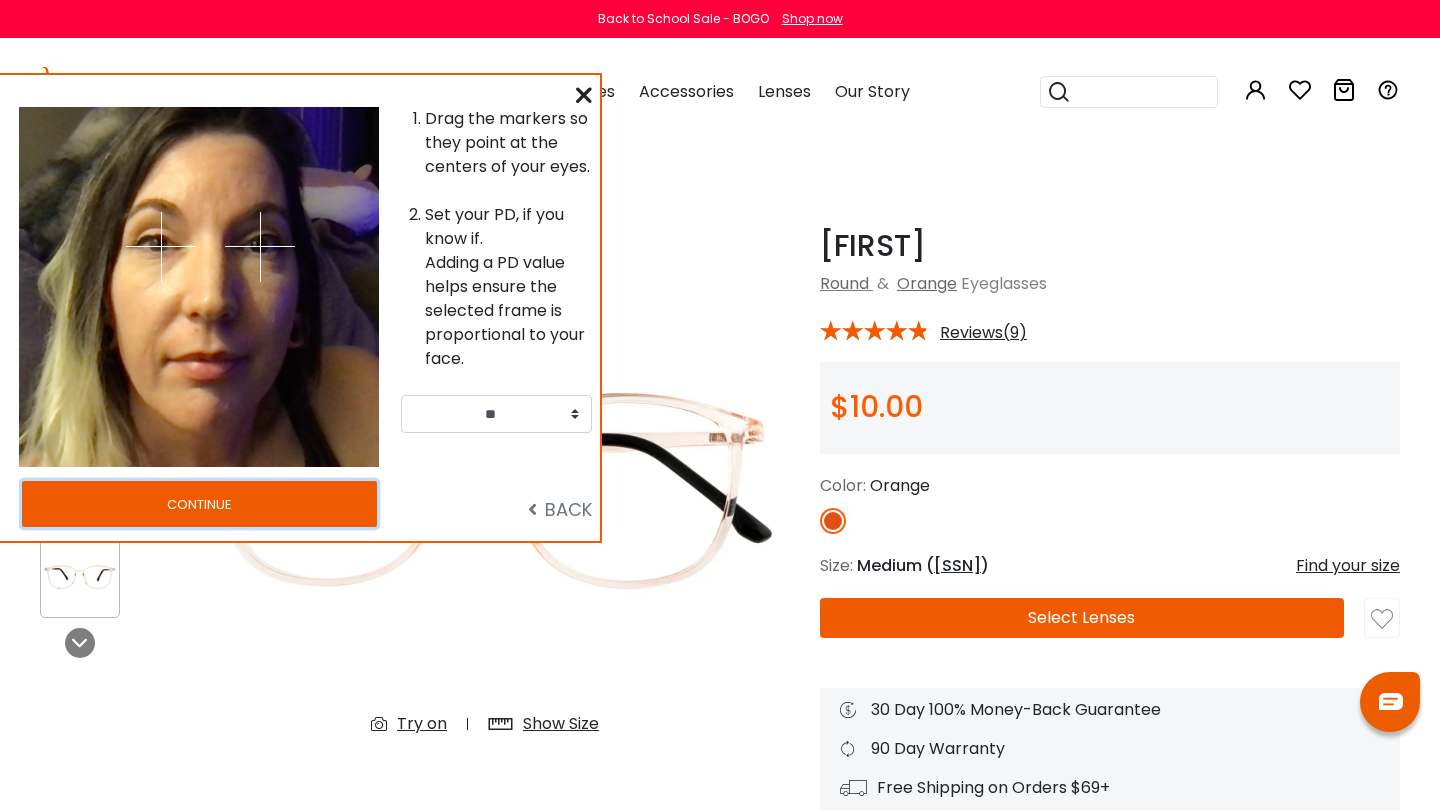 click on "CONTINUE" at bounding box center [199, 504] 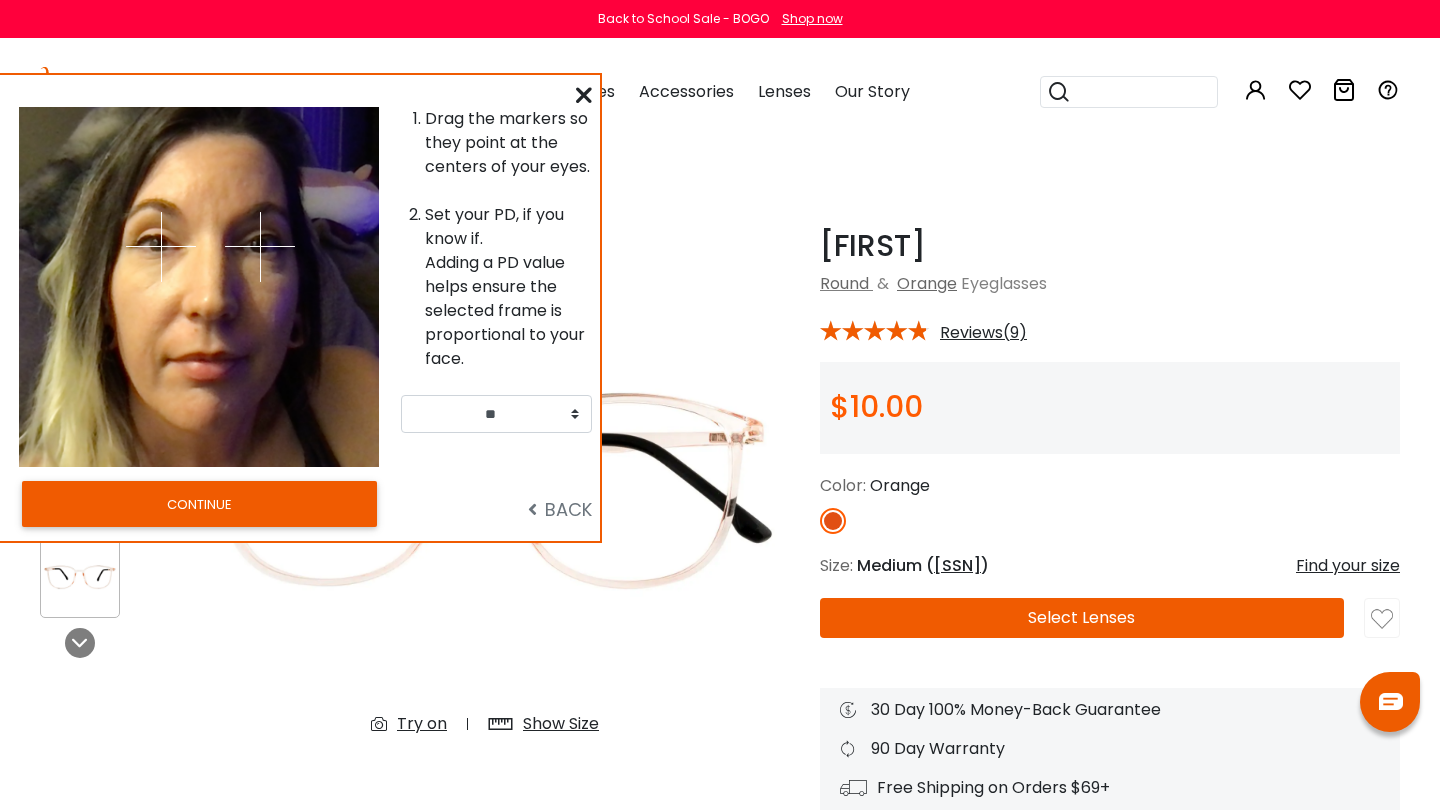 click at bounding box center (0, 0) 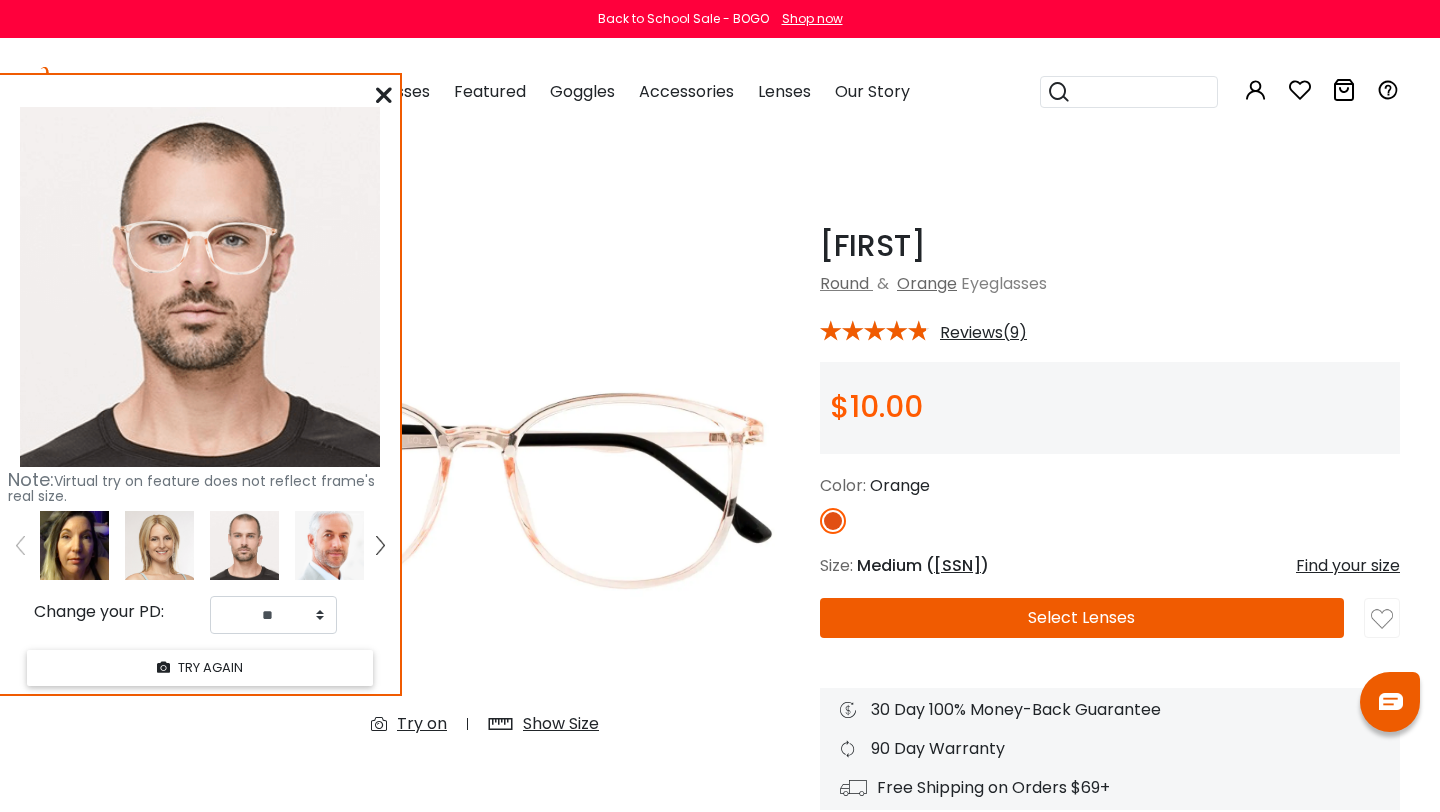 click at bounding box center [74, 545] 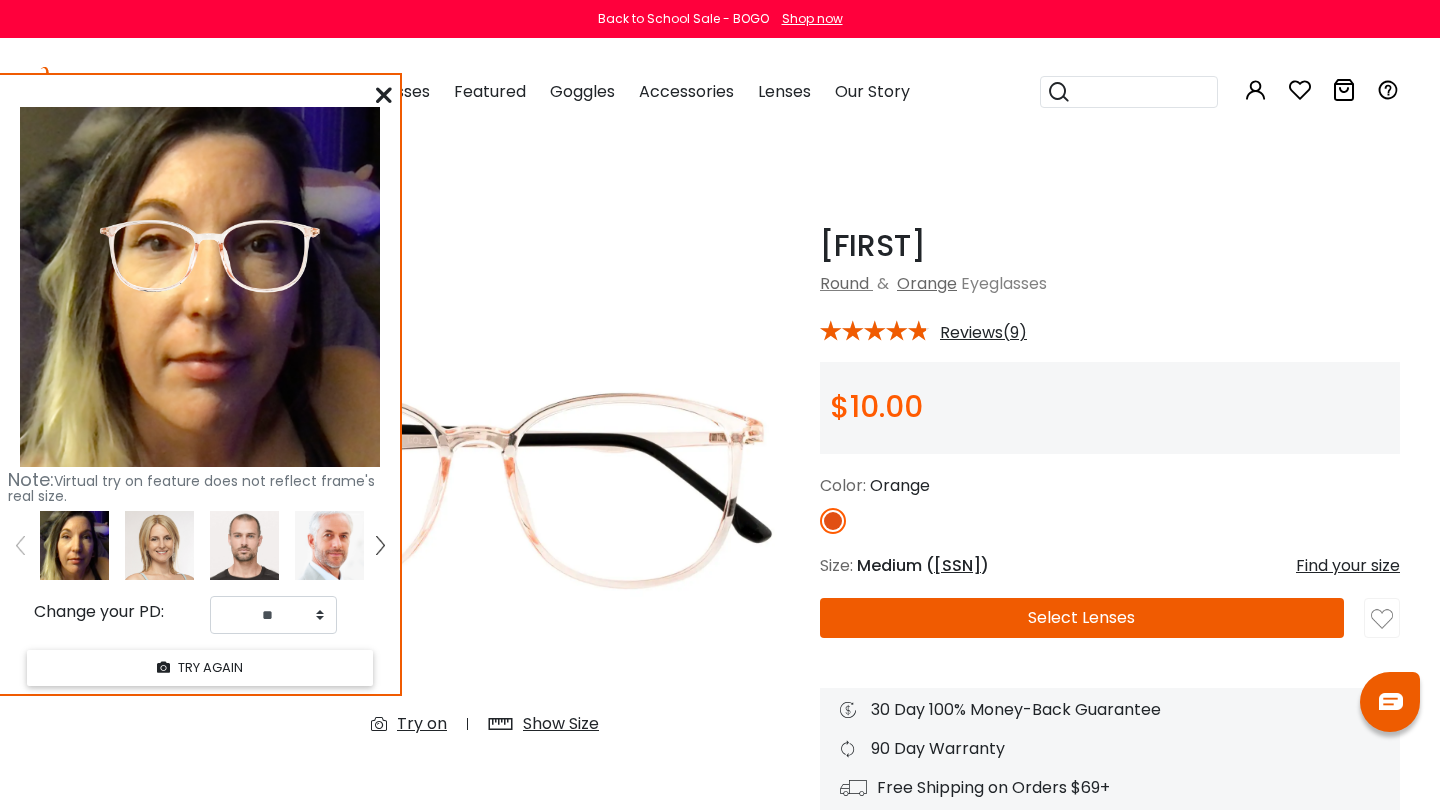 click at bounding box center (384, 95) 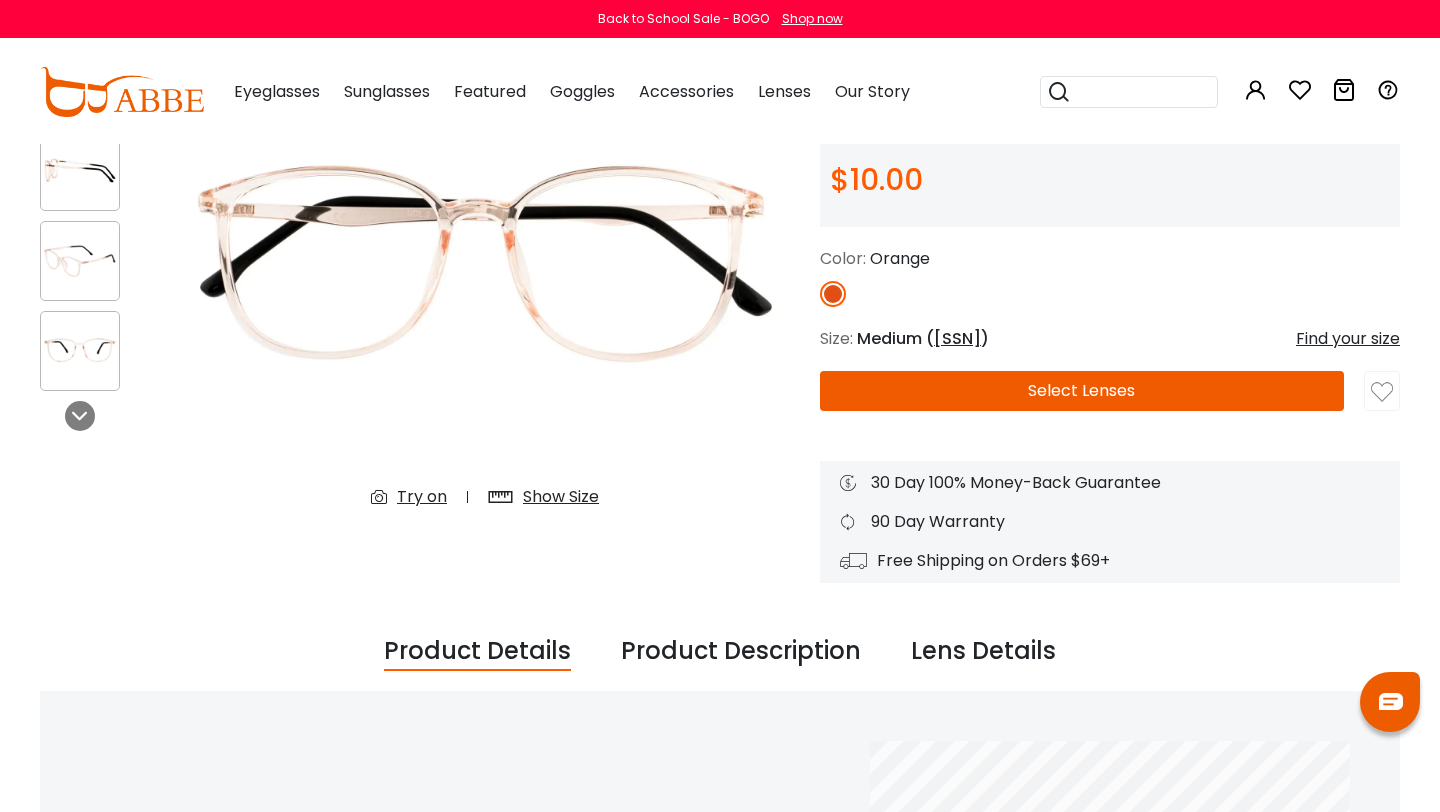 scroll, scrollTop: 313, scrollLeft: 0, axis: vertical 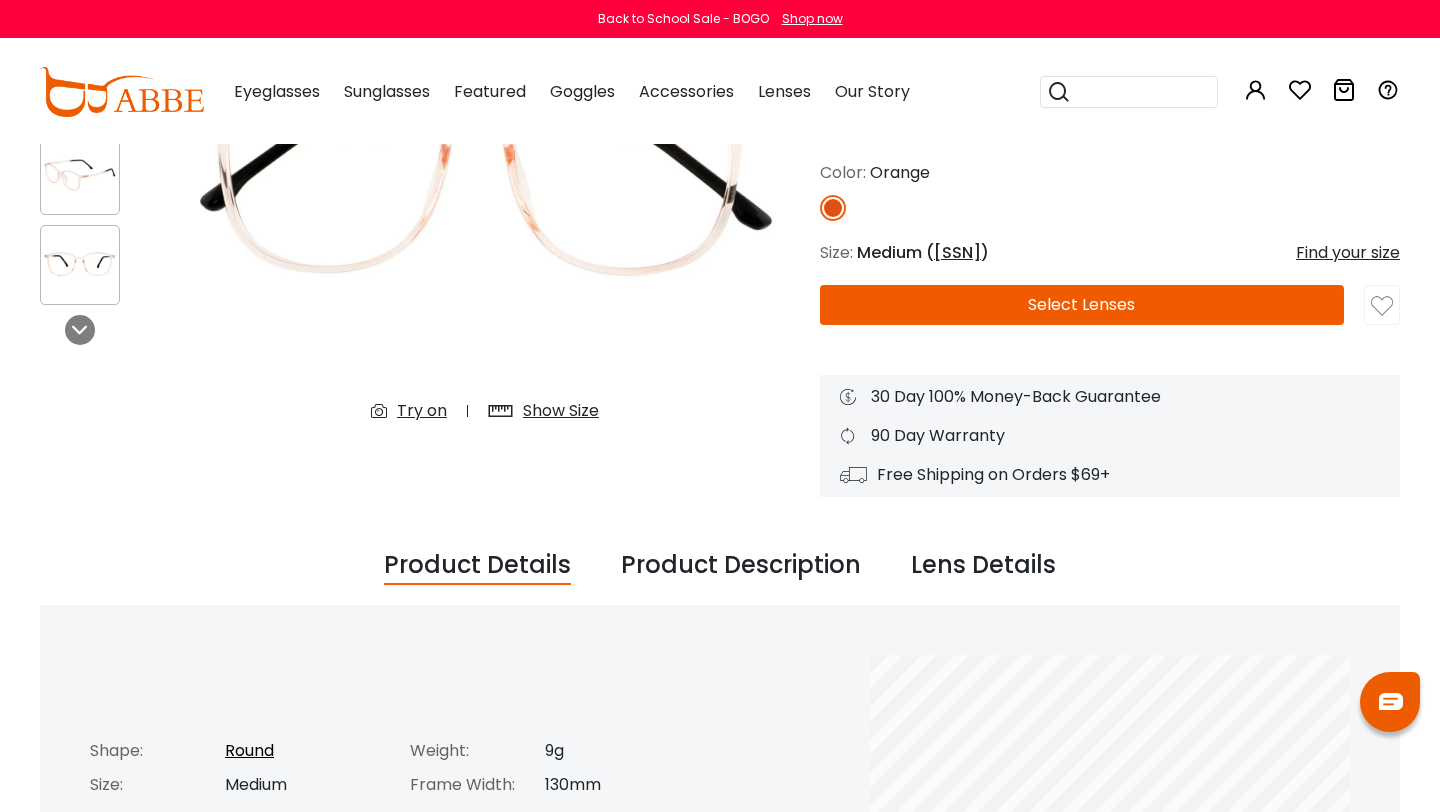 click on "Select Lenses" at bounding box center [1082, 305] 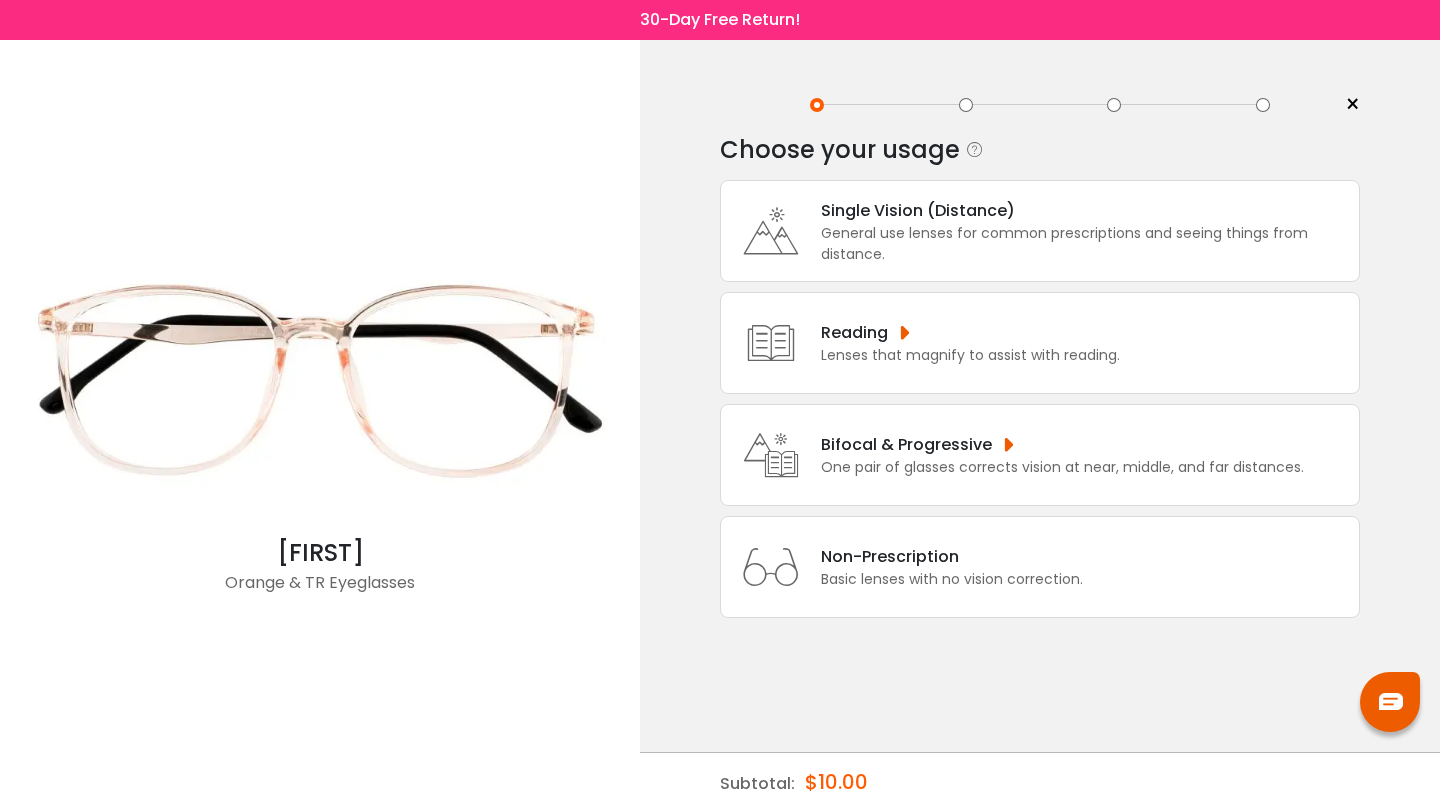 scroll, scrollTop: 0, scrollLeft: 0, axis: both 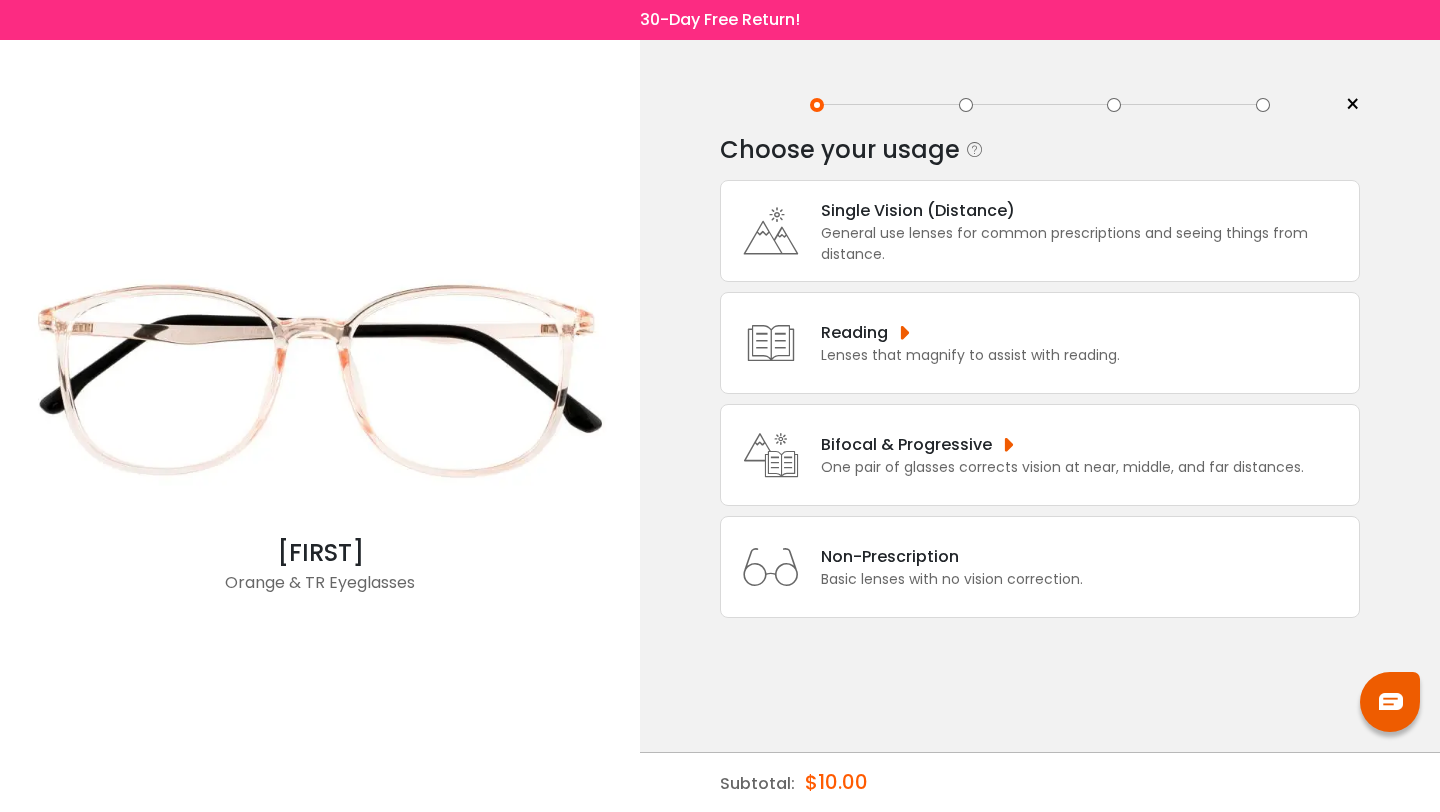 click on "One pair of glasses corrects vision at near, middle, and far distances." at bounding box center (1062, 467) 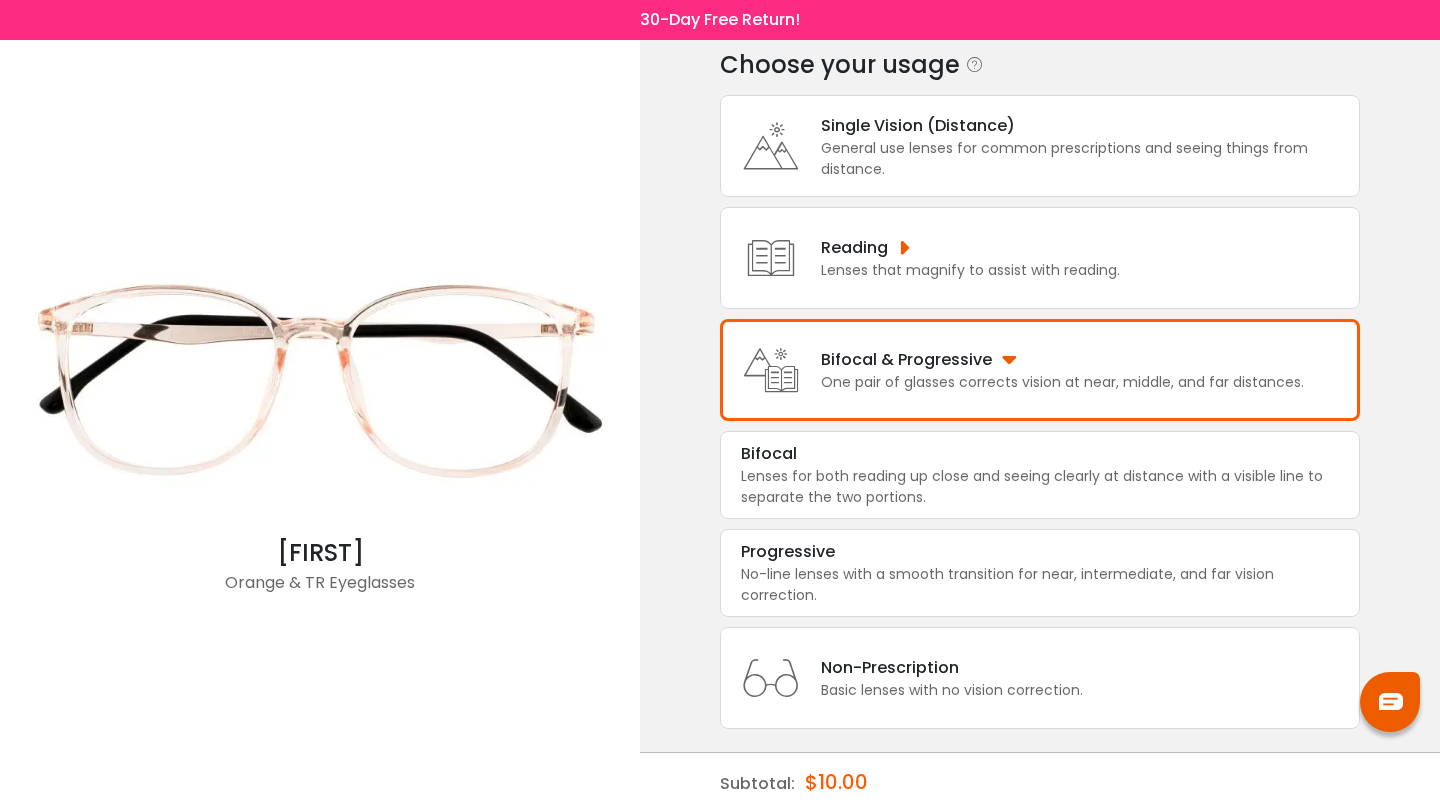 scroll, scrollTop: 130, scrollLeft: 0, axis: vertical 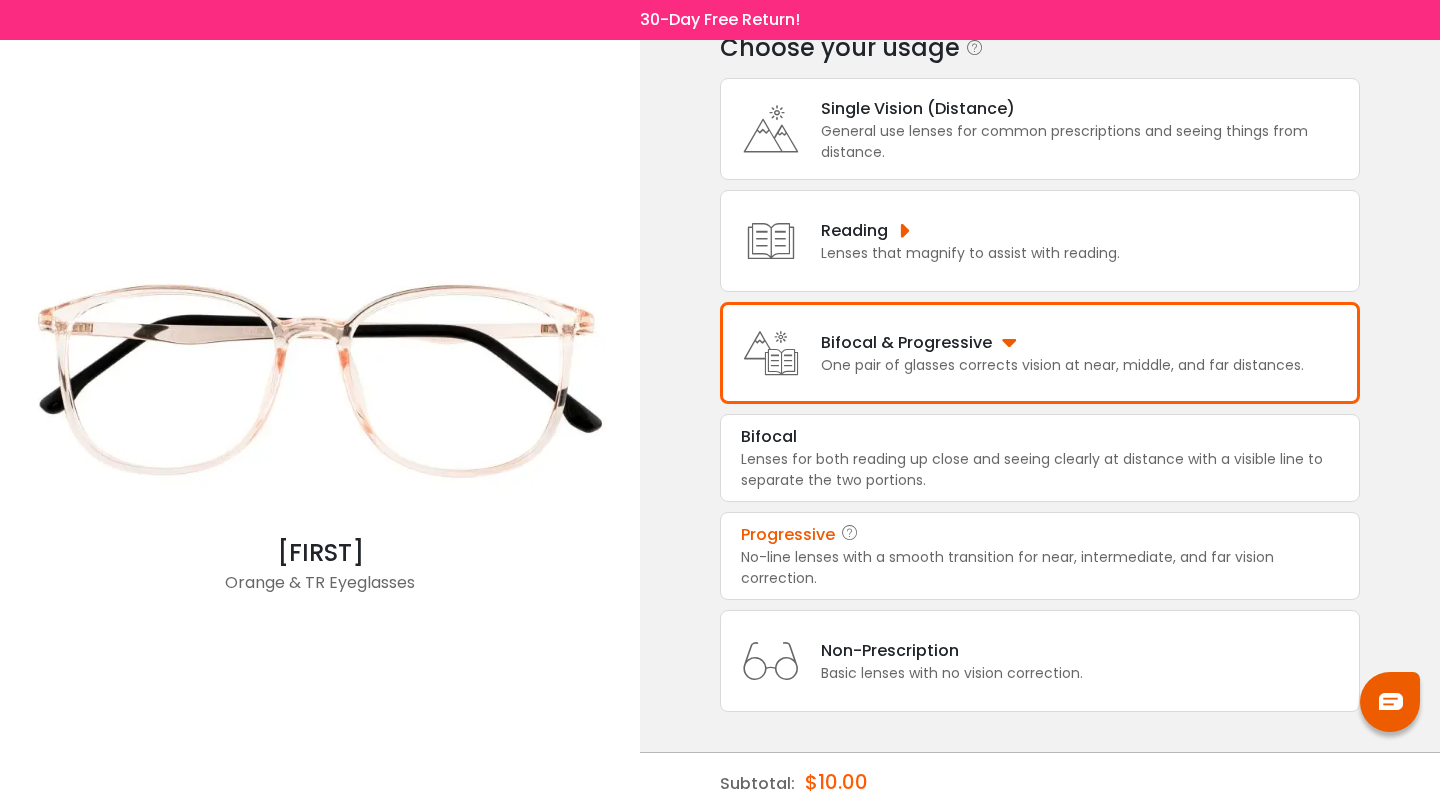 click on "No-line lenses with a smooth transition for near, intermediate, and far vision correction." at bounding box center [1040, 568] 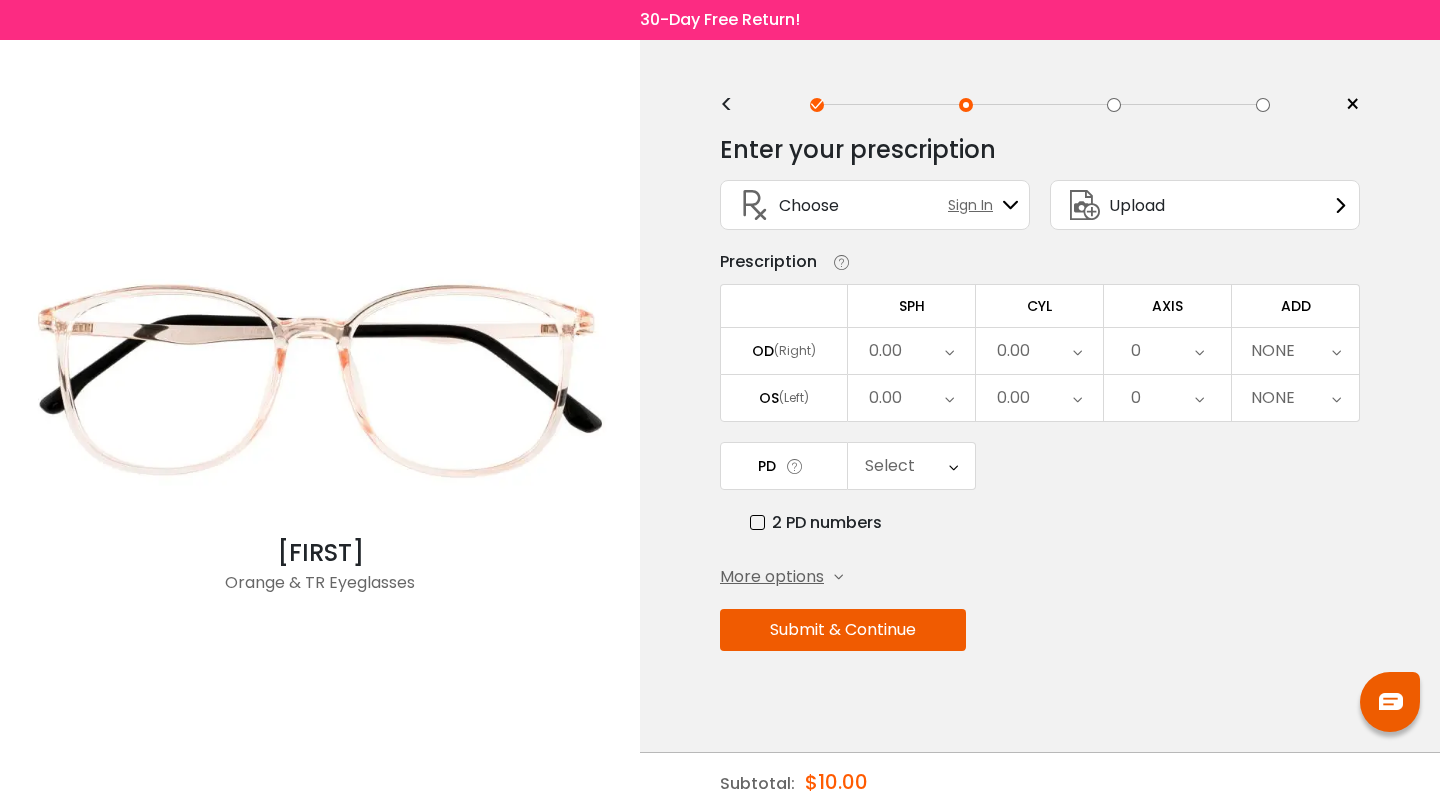 scroll, scrollTop: 0, scrollLeft: 0, axis: both 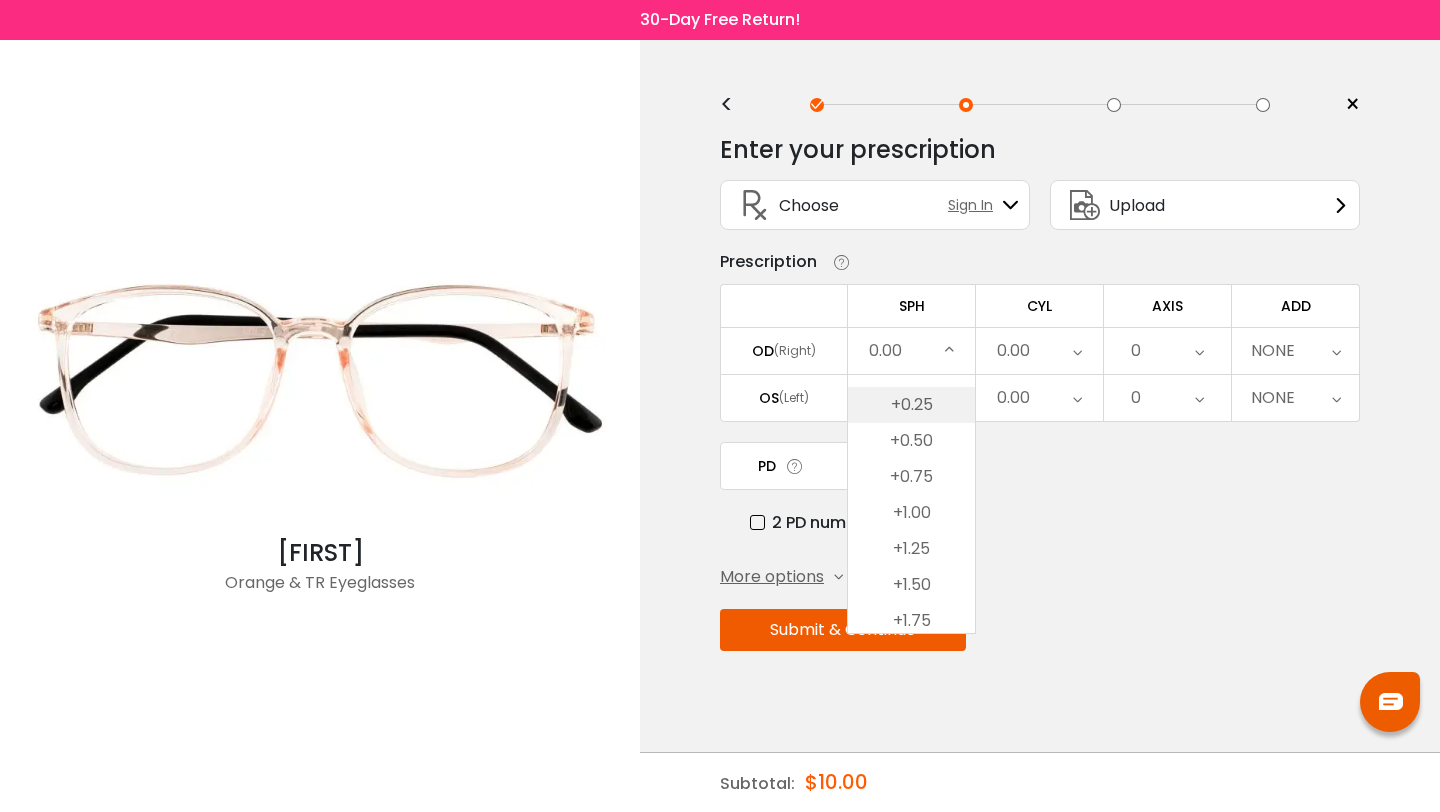 click on "+0.25" at bounding box center [911, 405] 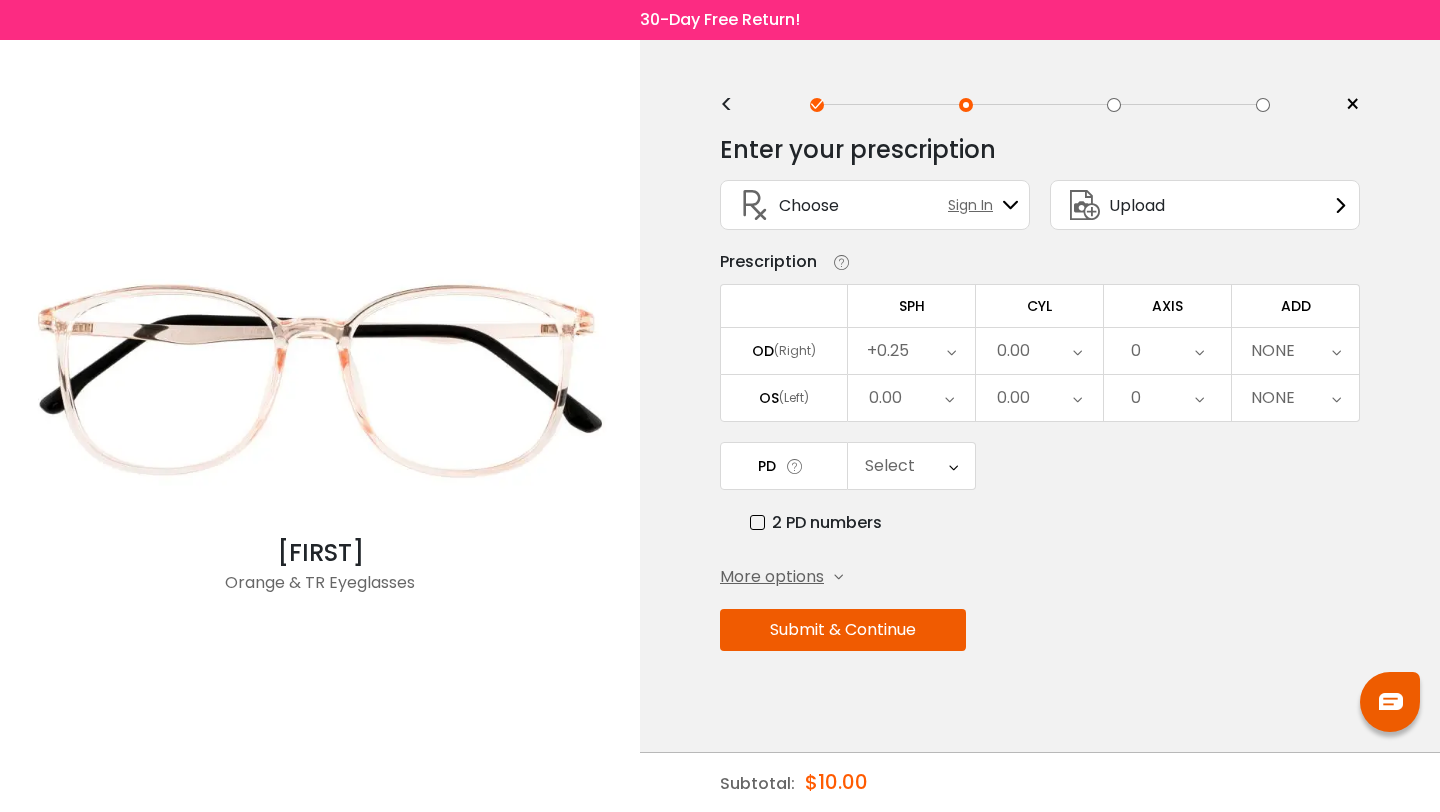 click on "0.00" at bounding box center (911, 398) 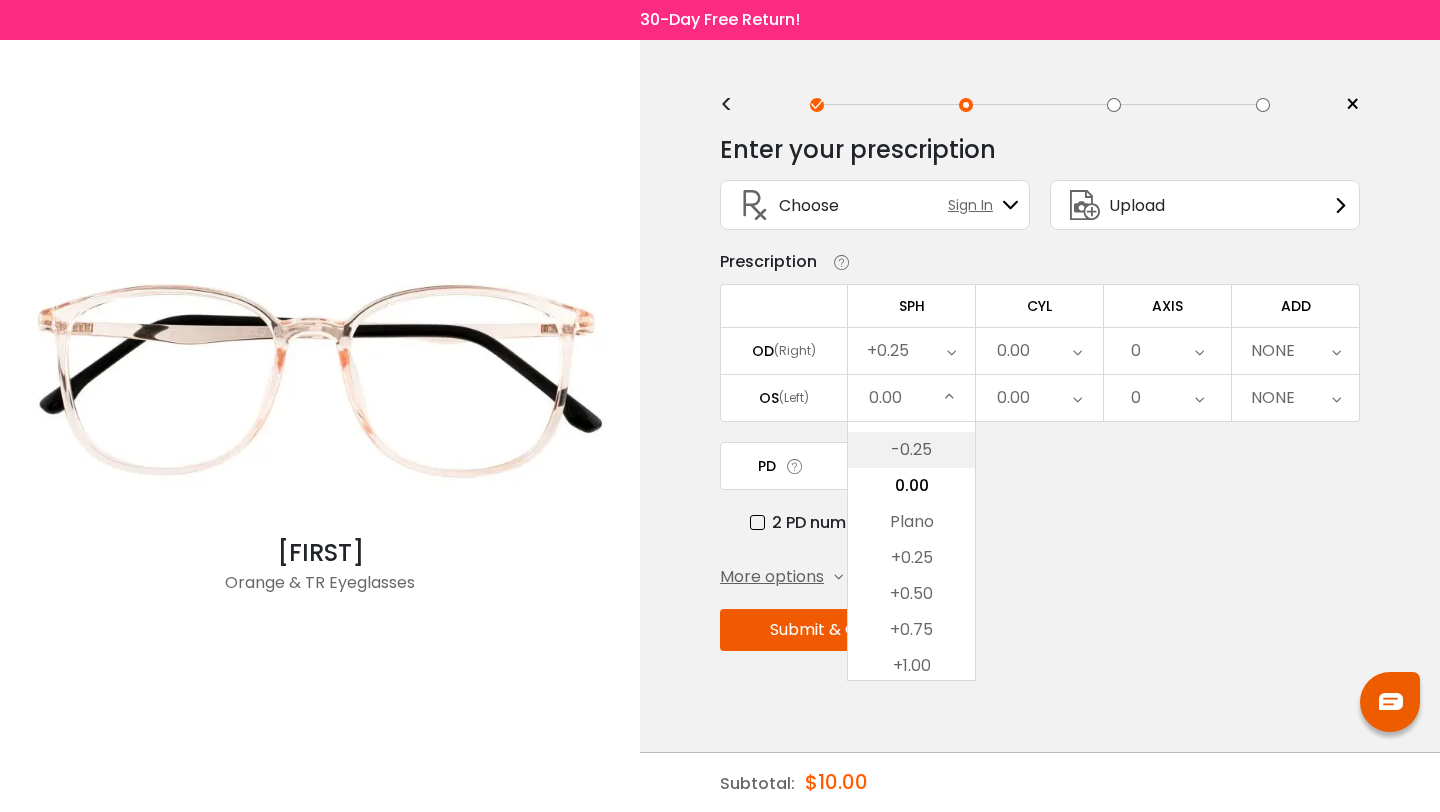 scroll, scrollTop: 2856, scrollLeft: 0, axis: vertical 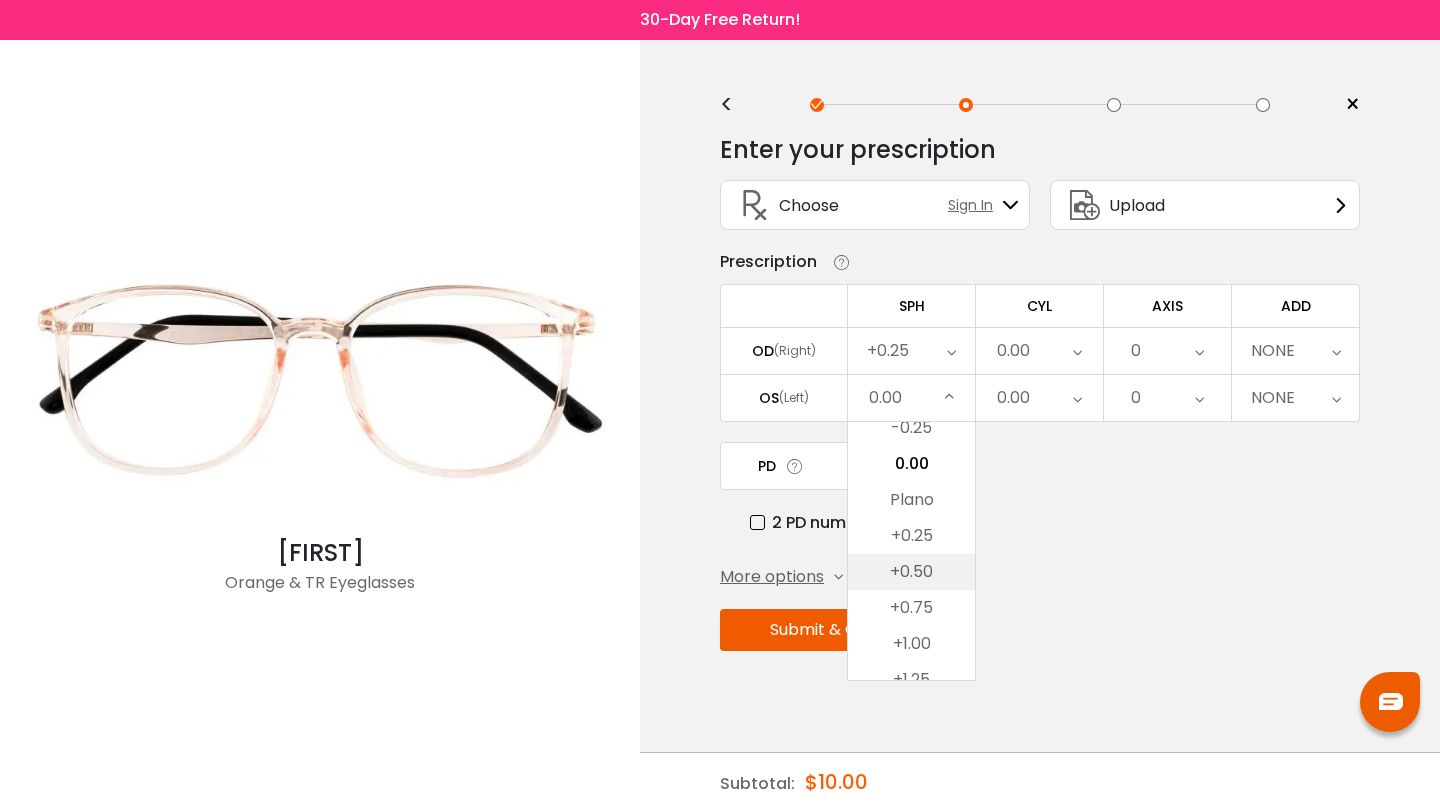 click on "+0.50" at bounding box center (911, 572) 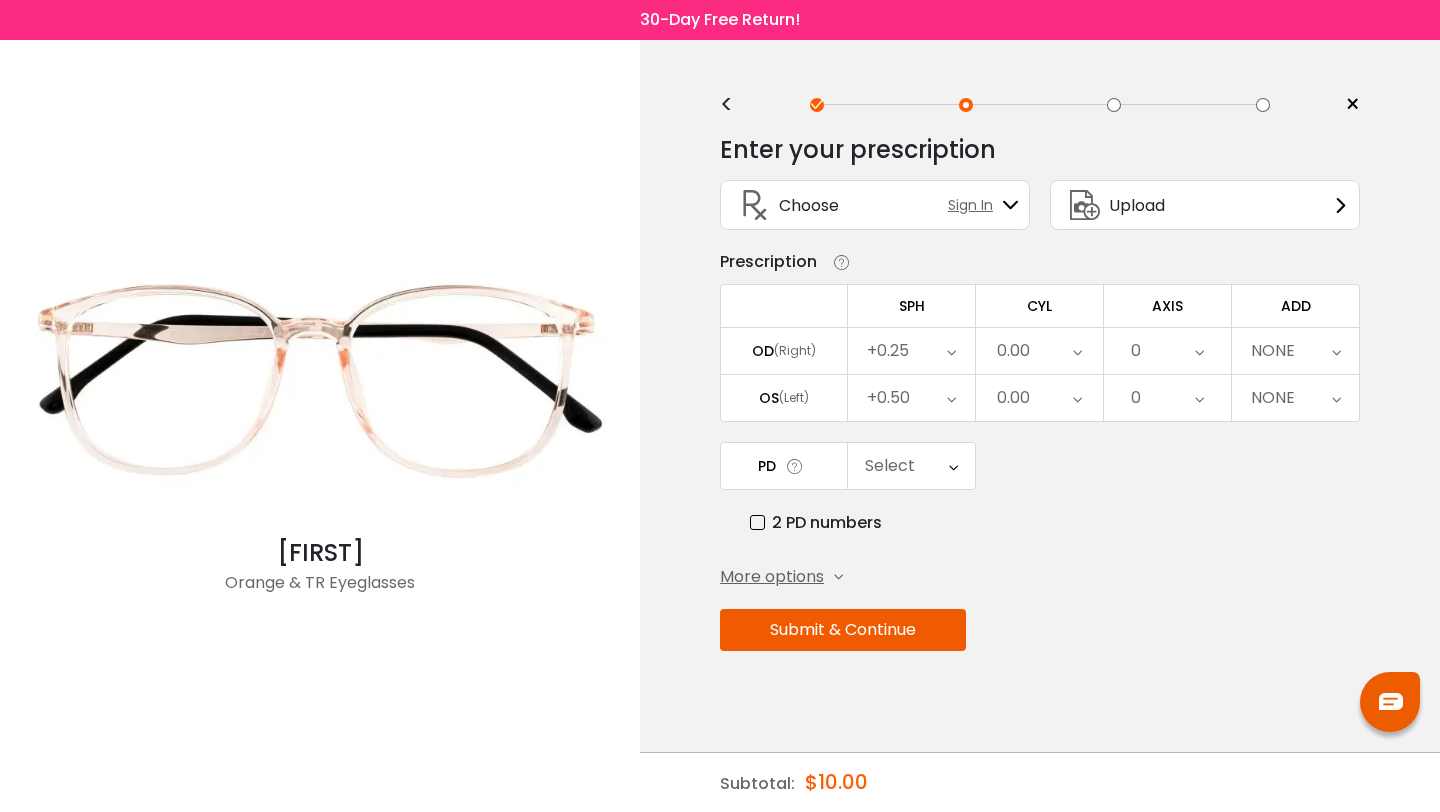 click on "0.00" at bounding box center [1039, 351] 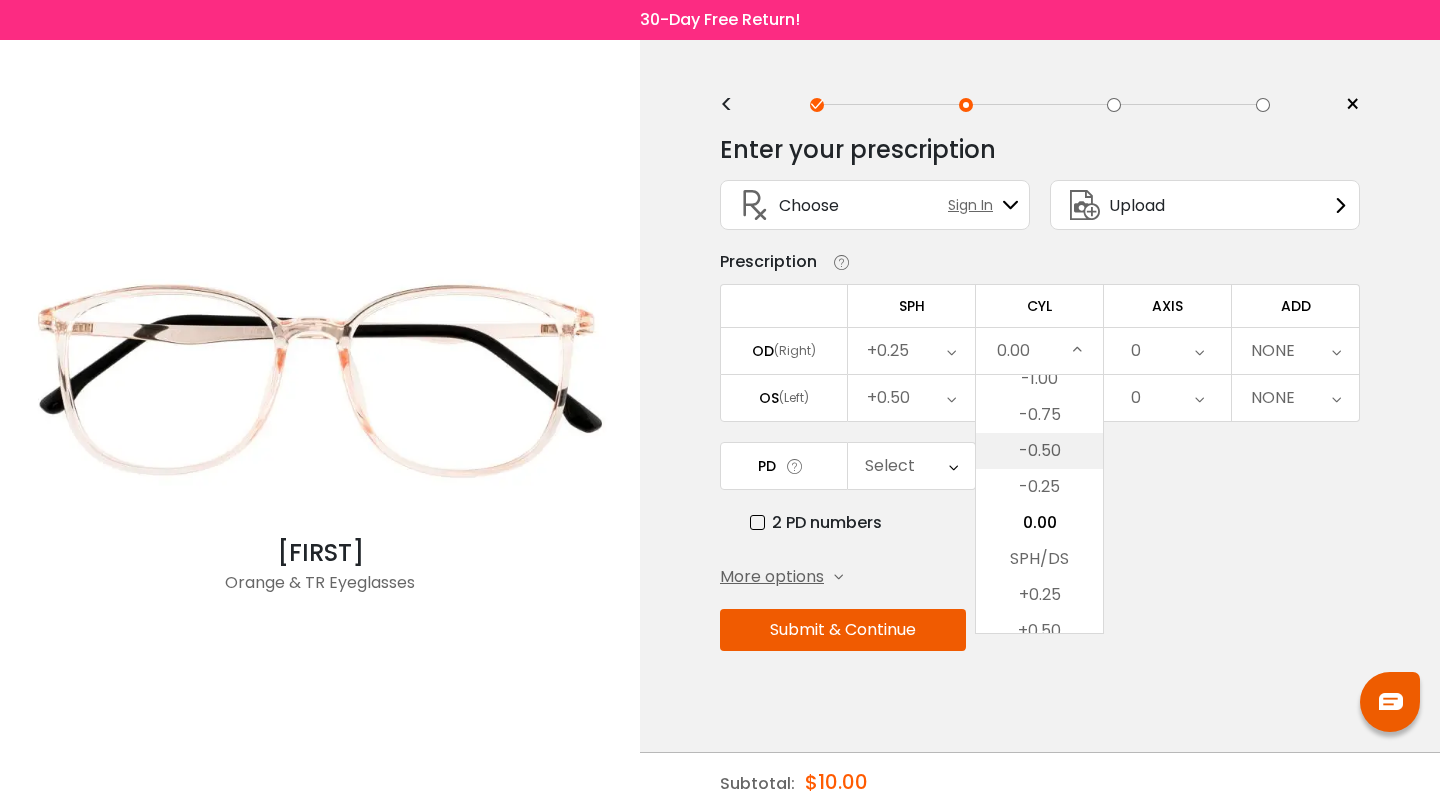 click on "-0.50" at bounding box center (1039, 451) 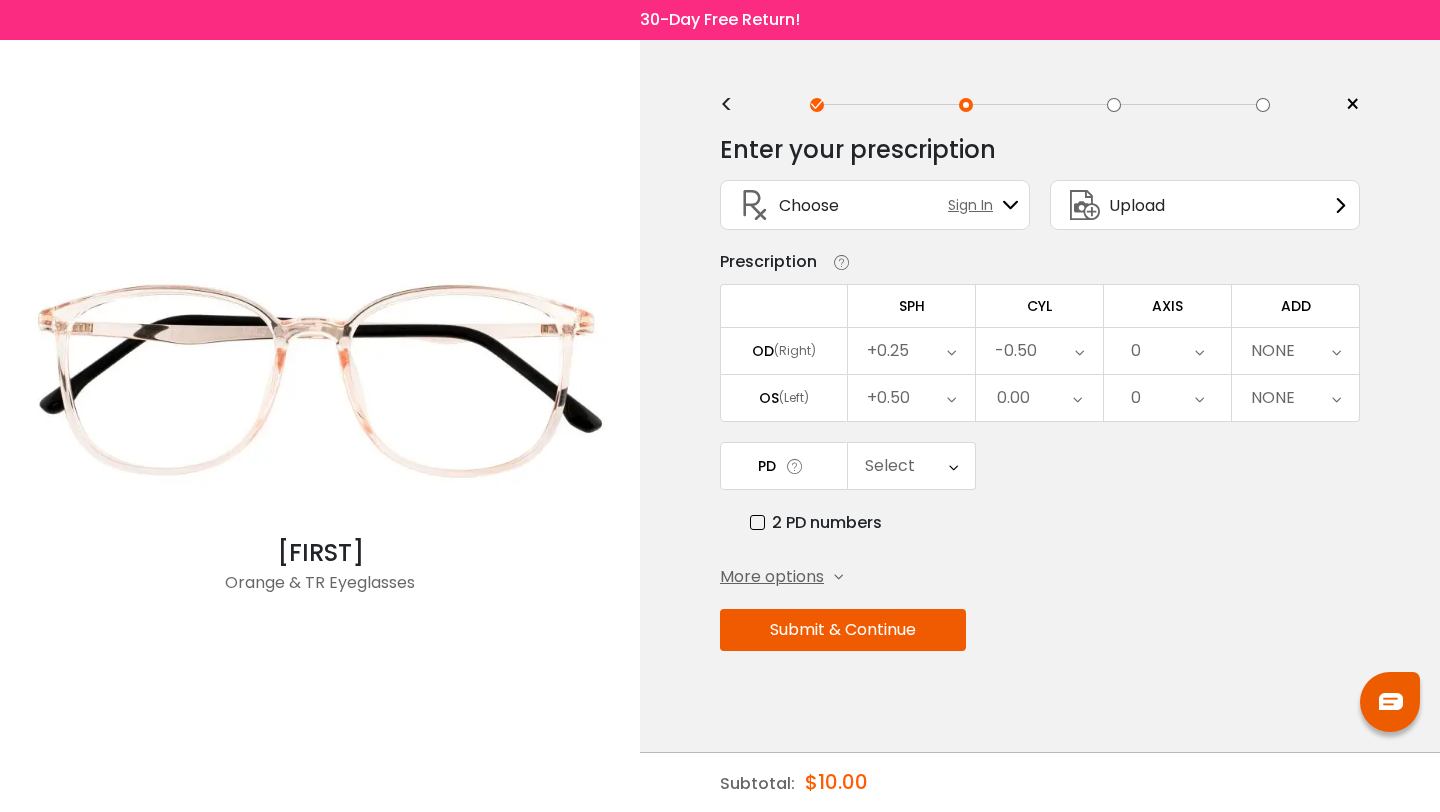 click on "0.00" at bounding box center [1039, 398] 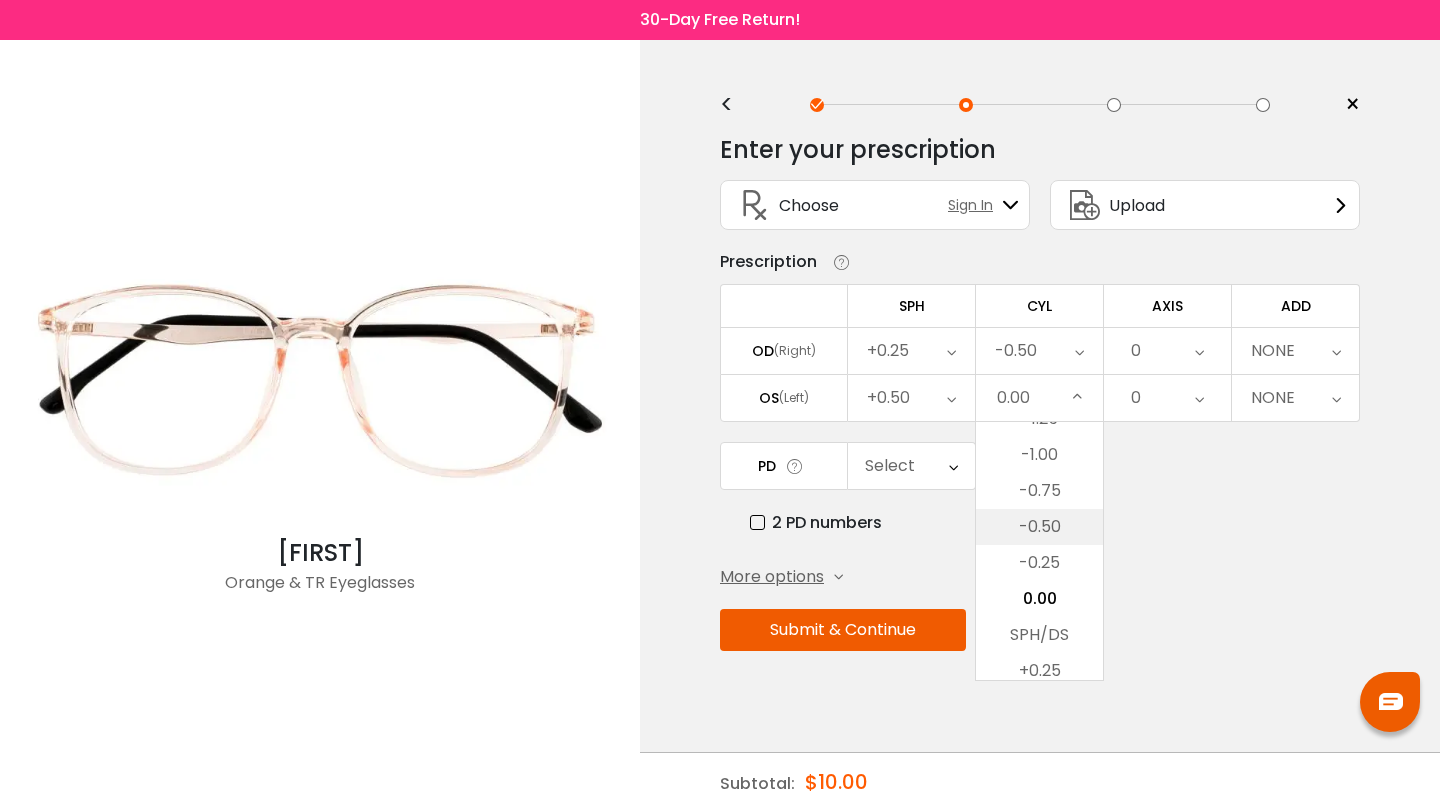 scroll, scrollTop: 707, scrollLeft: 0, axis: vertical 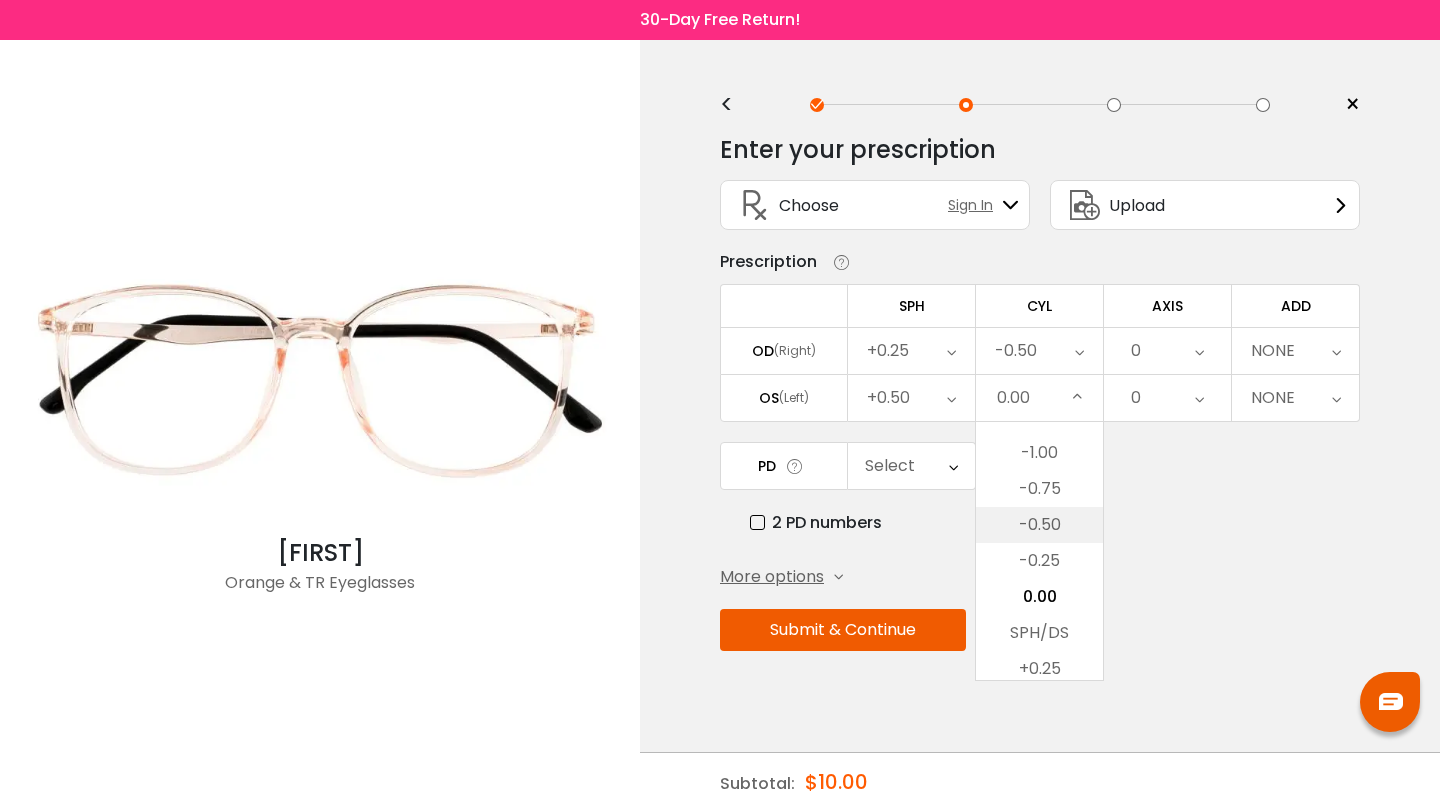 click on "-0.50" at bounding box center (1039, 525) 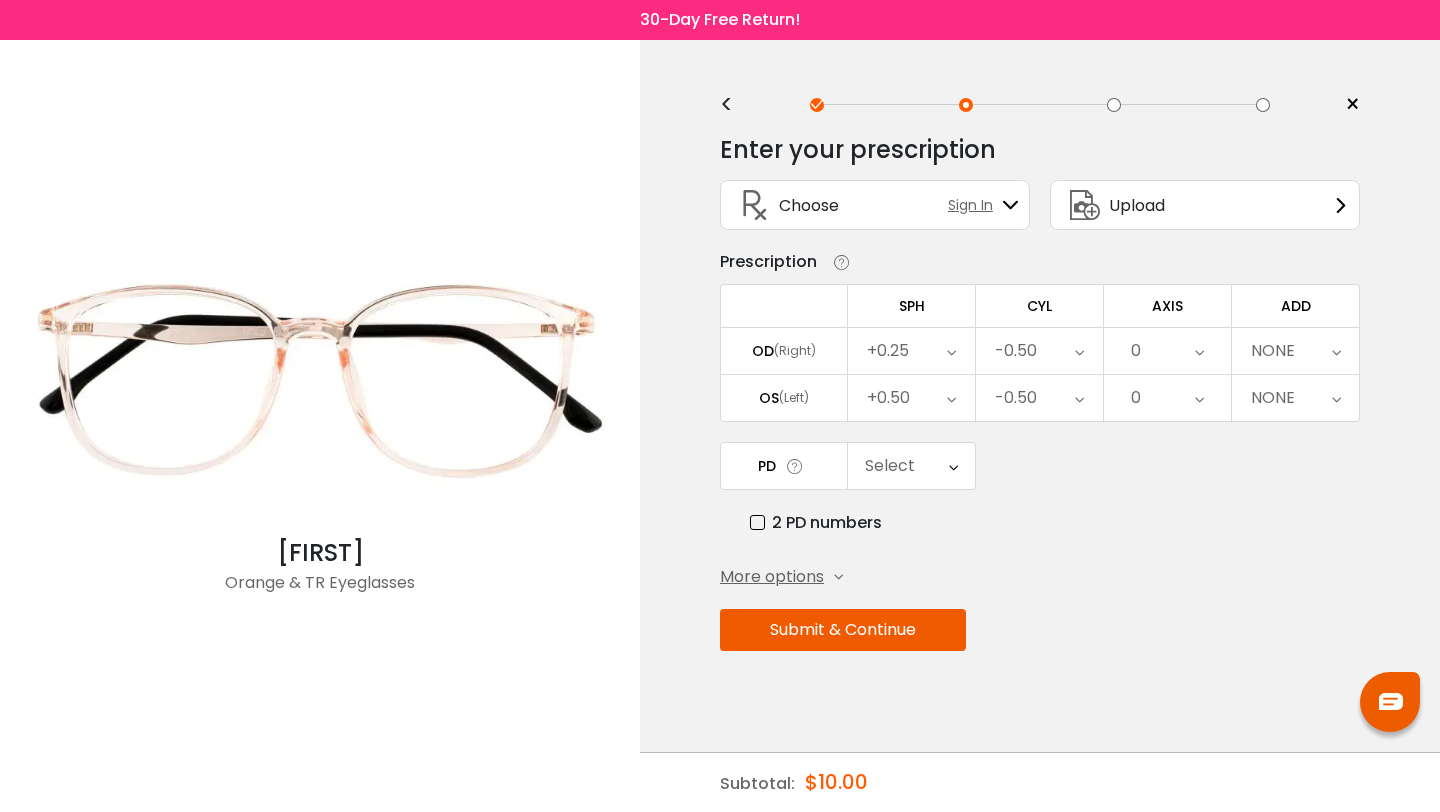 click on "0" at bounding box center (1167, 351) 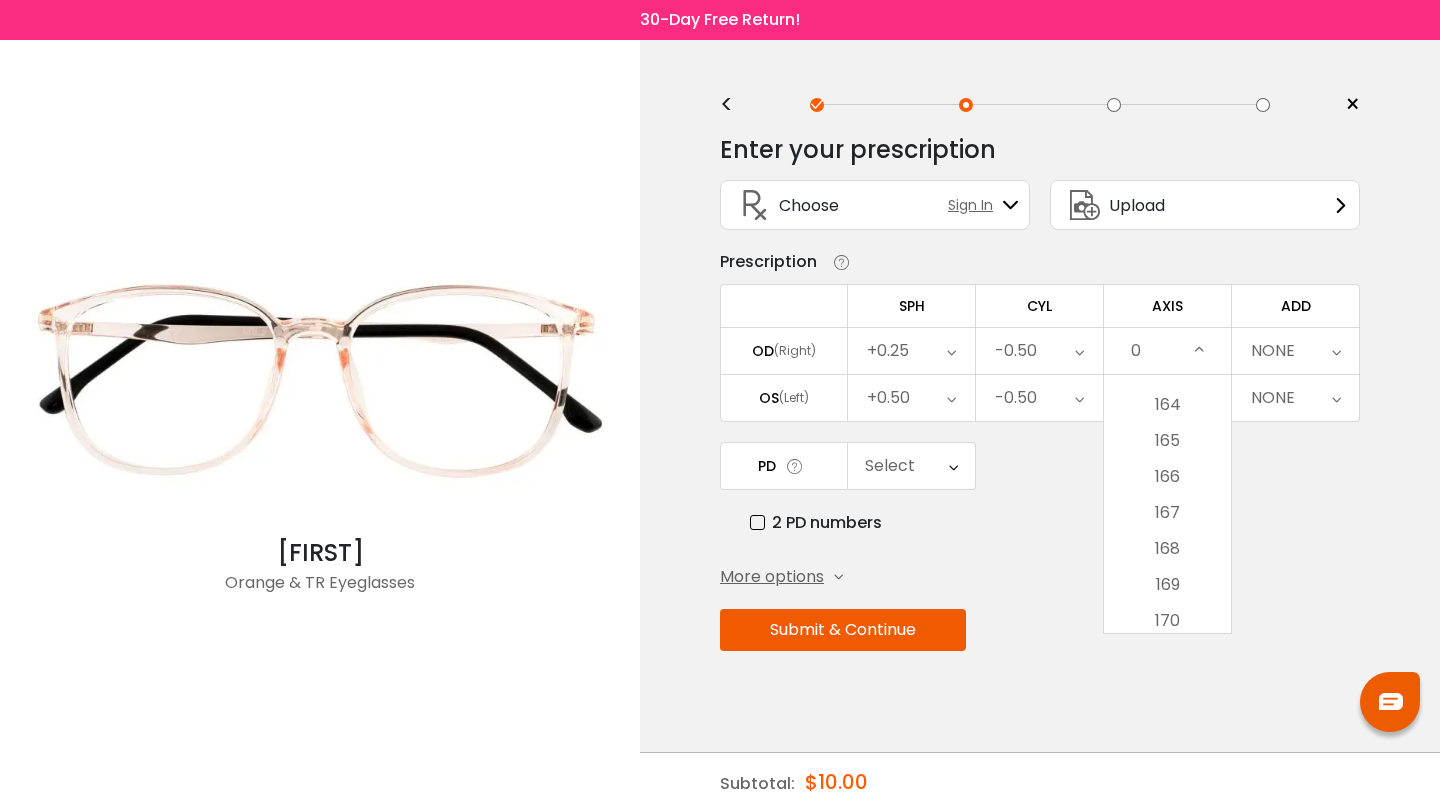 scroll, scrollTop: 6258, scrollLeft: 0, axis: vertical 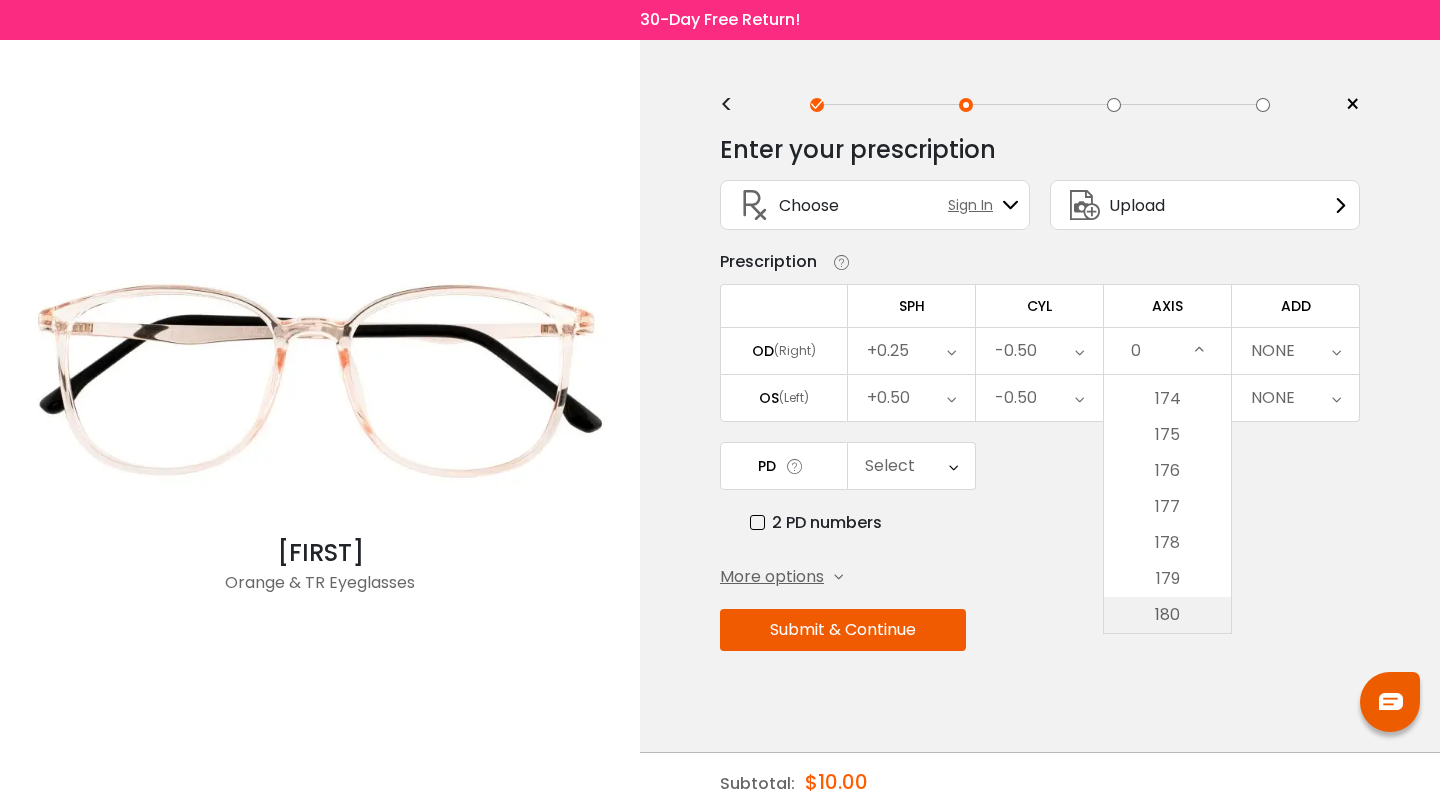 click on "180" at bounding box center (1167, 615) 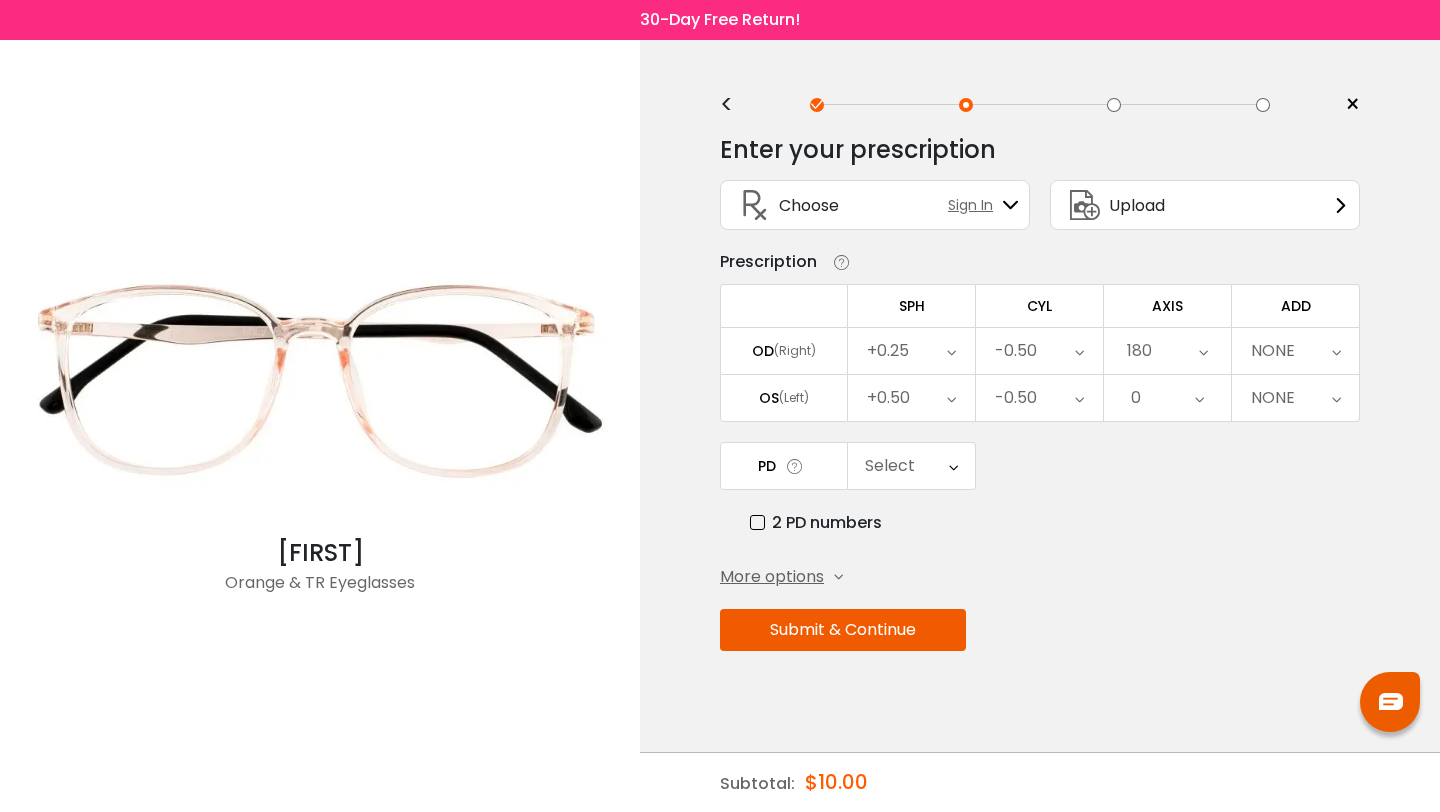 click on "0" at bounding box center [1167, 398] 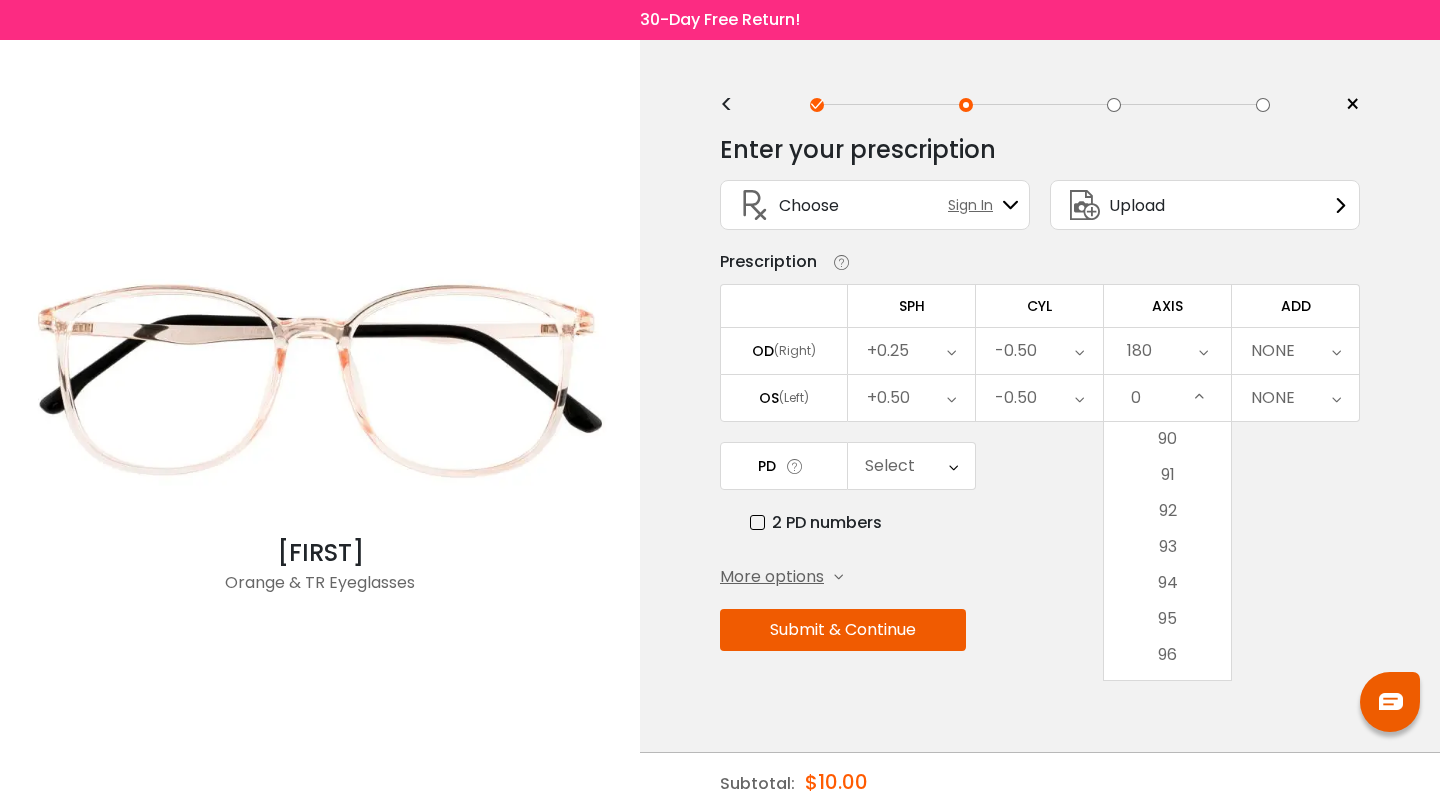 scroll, scrollTop: 3197, scrollLeft: 0, axis: vertical 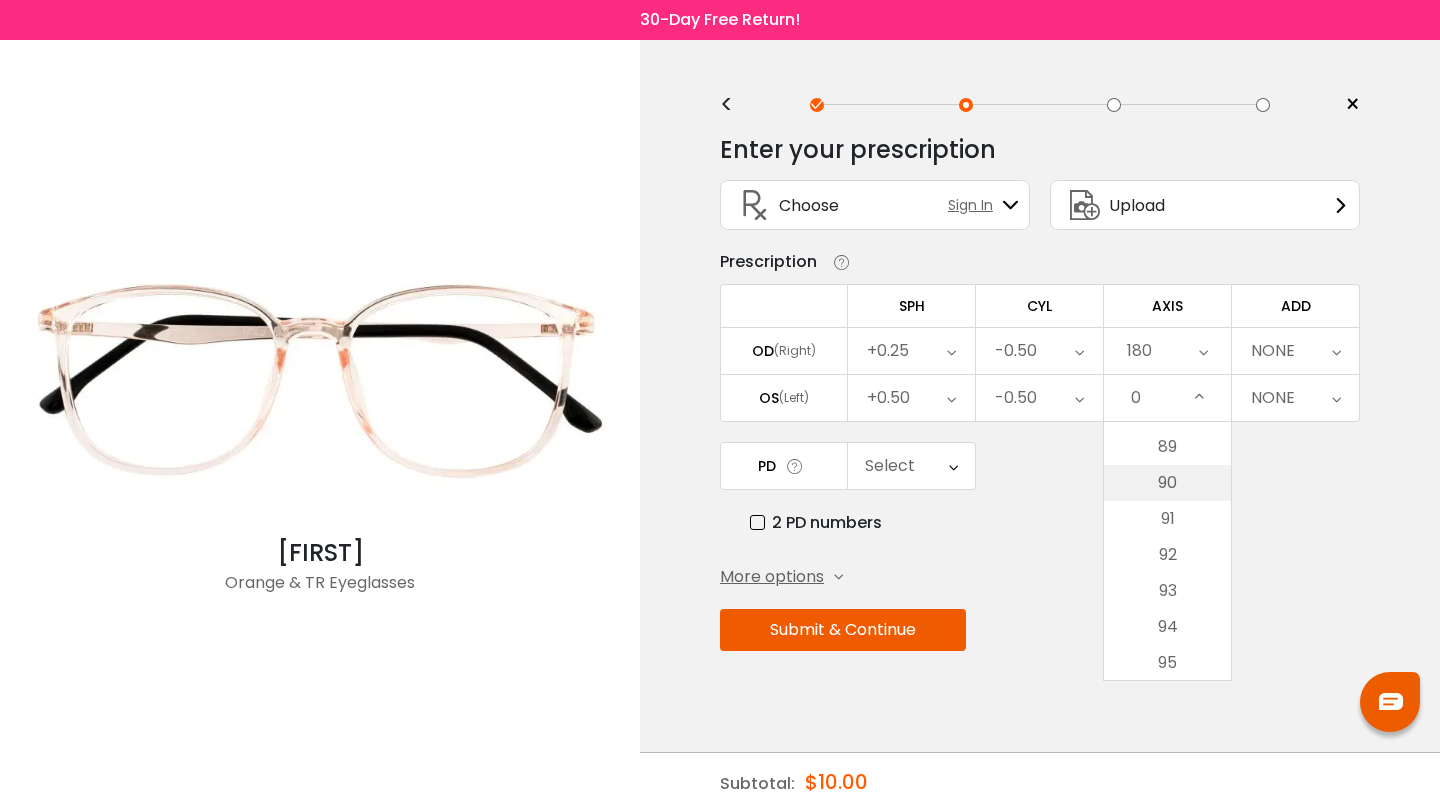 click on "90" at bounding box center [1167, 483] 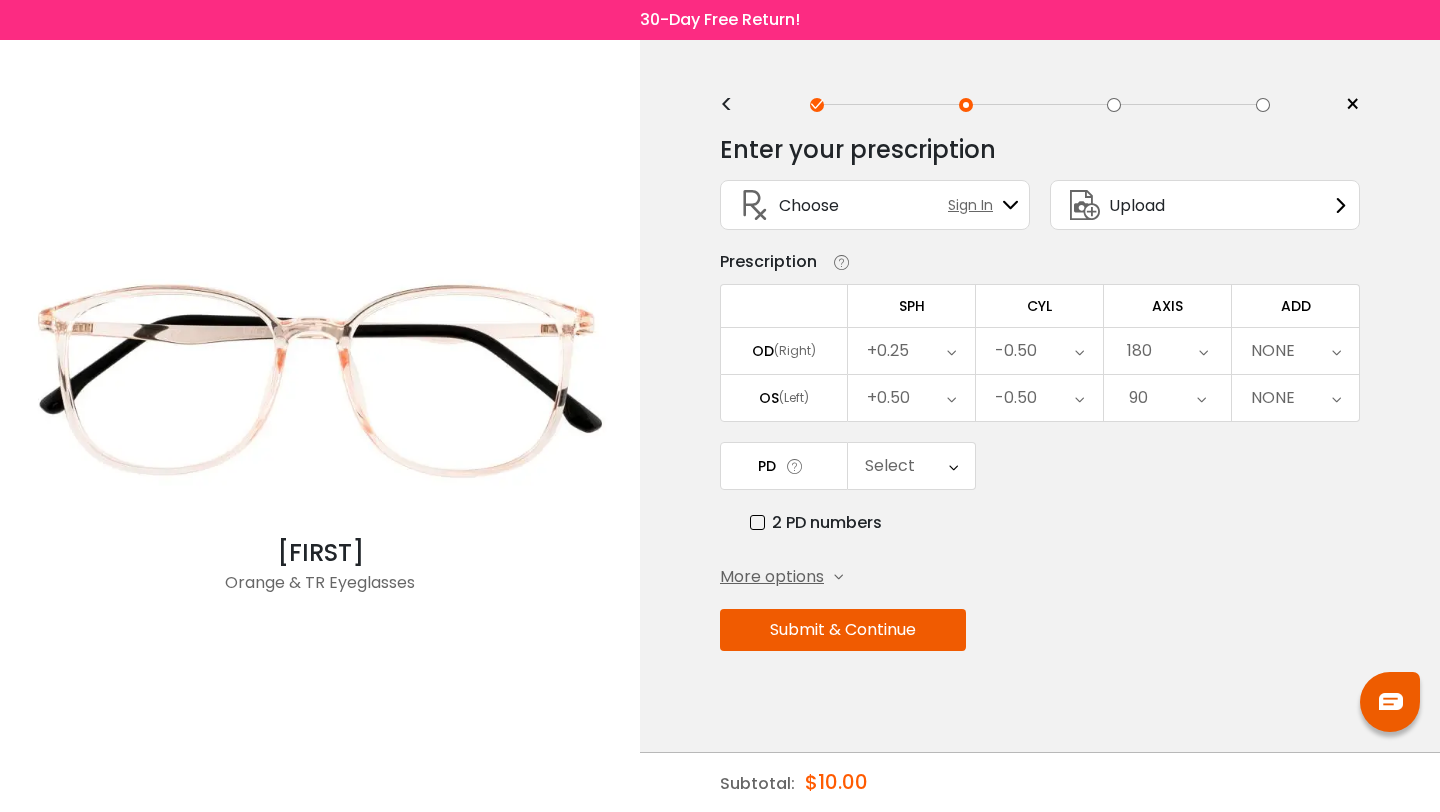 click on "NONE" at bounding box center [1273, 351] 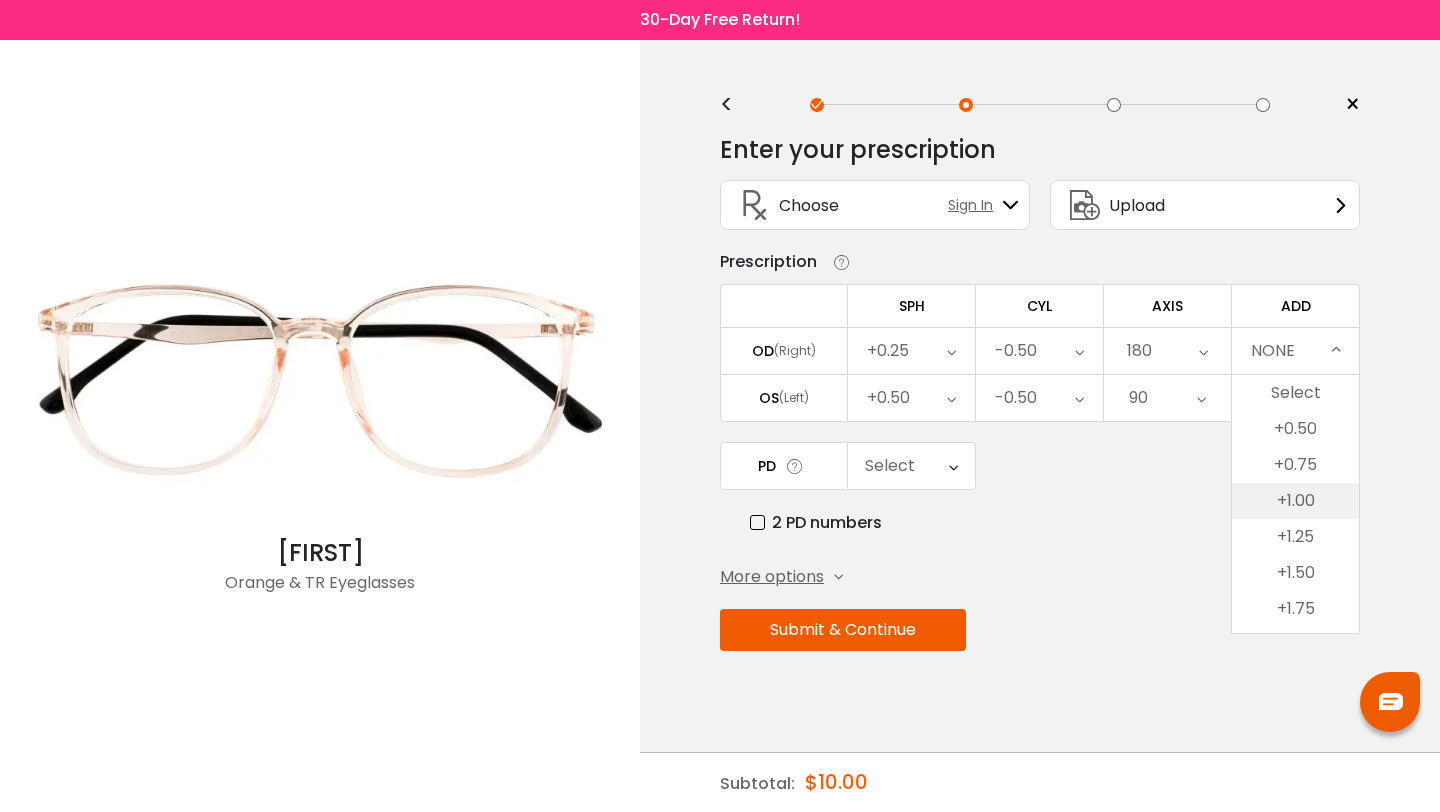 click on "+1.00" at bounding box center (1295, 501) 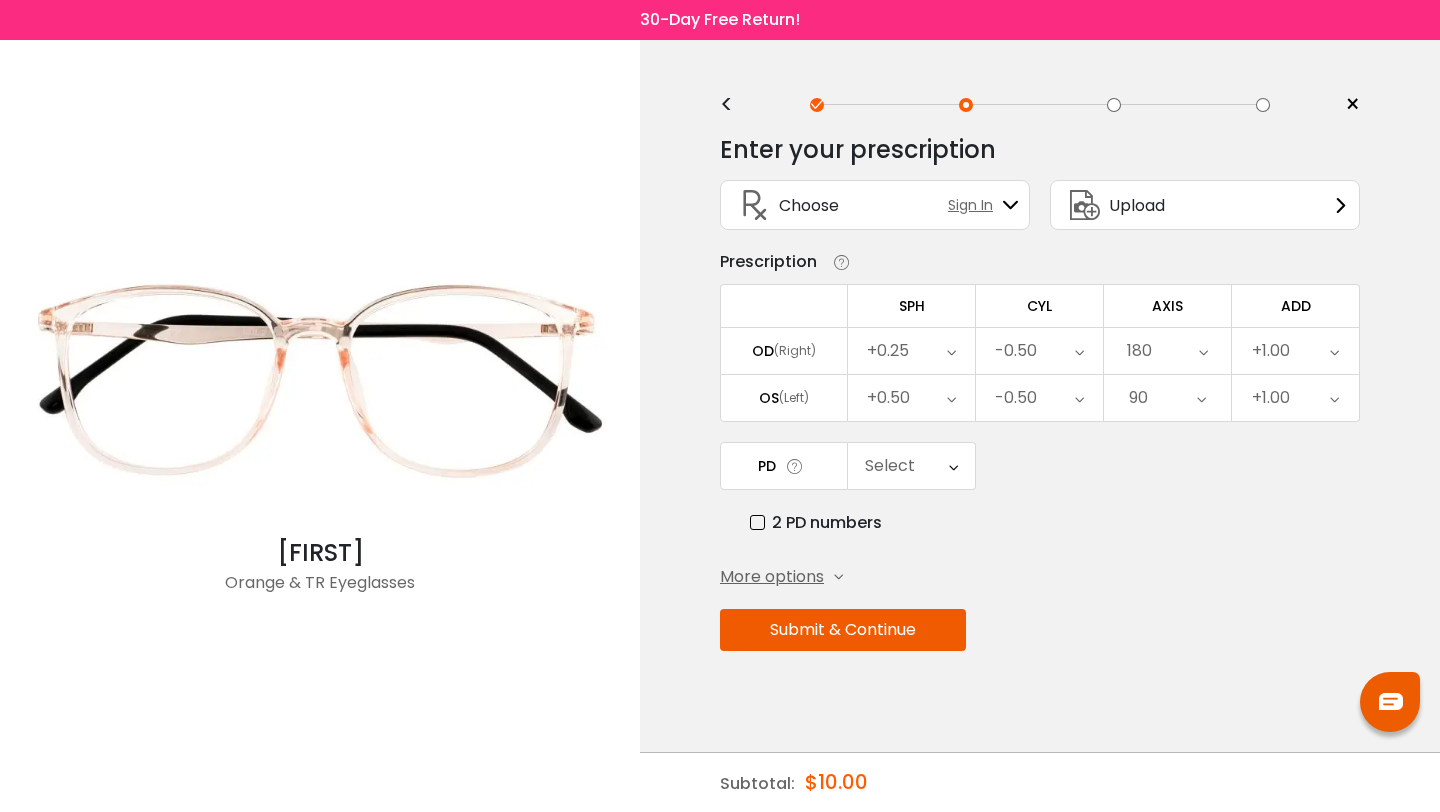 click on "+1.00" at bounding box center (1271, 398) 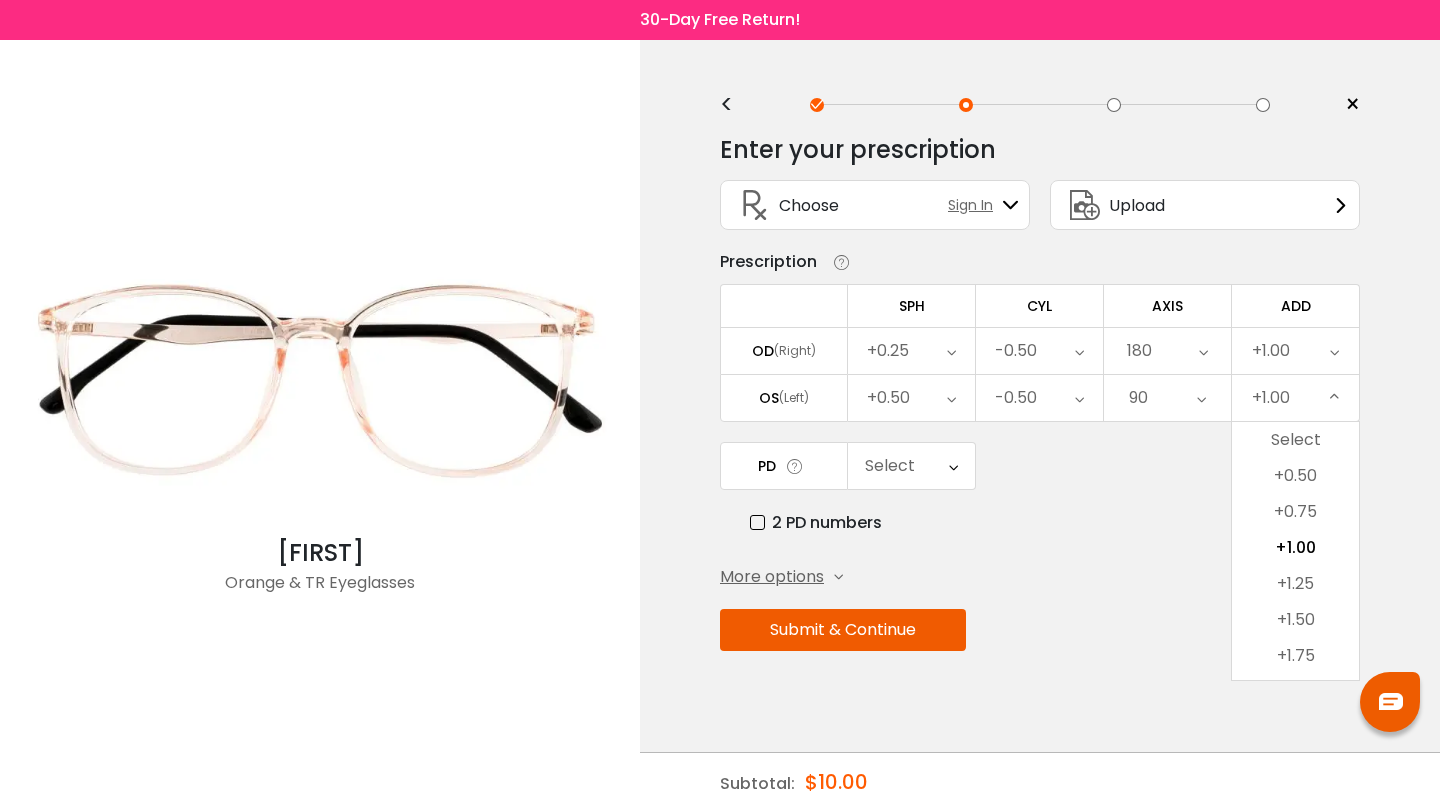 click on "Enter your prescription
SPH (Sphere)
Lens strength needed to correct your vision. Negative (-) means nearsighted, Positive (+) means farsighted.
CYL (Cylinder) & Axis
The degree of astigmatism in your eyes,  as well as an axis number that indicates the orientation of the astigmatism.
ADD (Addition)
ADD stands for the additional correction that you need for reading. It’s used for bifocal or progressive lenses and readers.
Prism
Prism is used to correct diplopia (double vision). A prism bends light to align your vision so only a single image is seen.
Vertical Prism
Vertical prism correction is for vertical eye misalignments & prescribed upwards in one eye and downwards in the other.
Horizontal Prism
Horizontal prism correction is for lateral eye misalignments & prescribed in the same direction for both eyes.
Choose Sign In" at bounding box center (1040, 435) 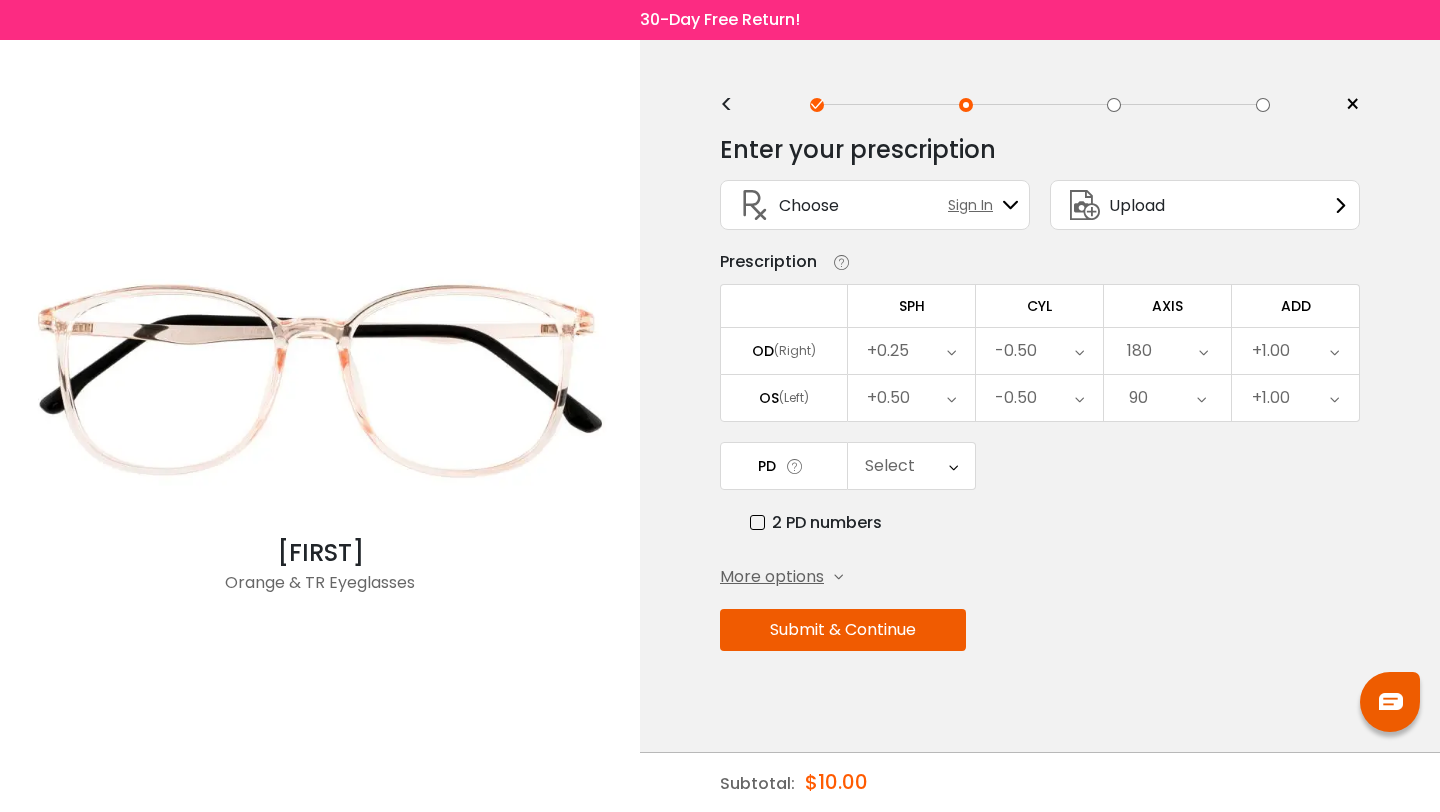 click on "2 PD numbers" at bounding box center (816, 522) 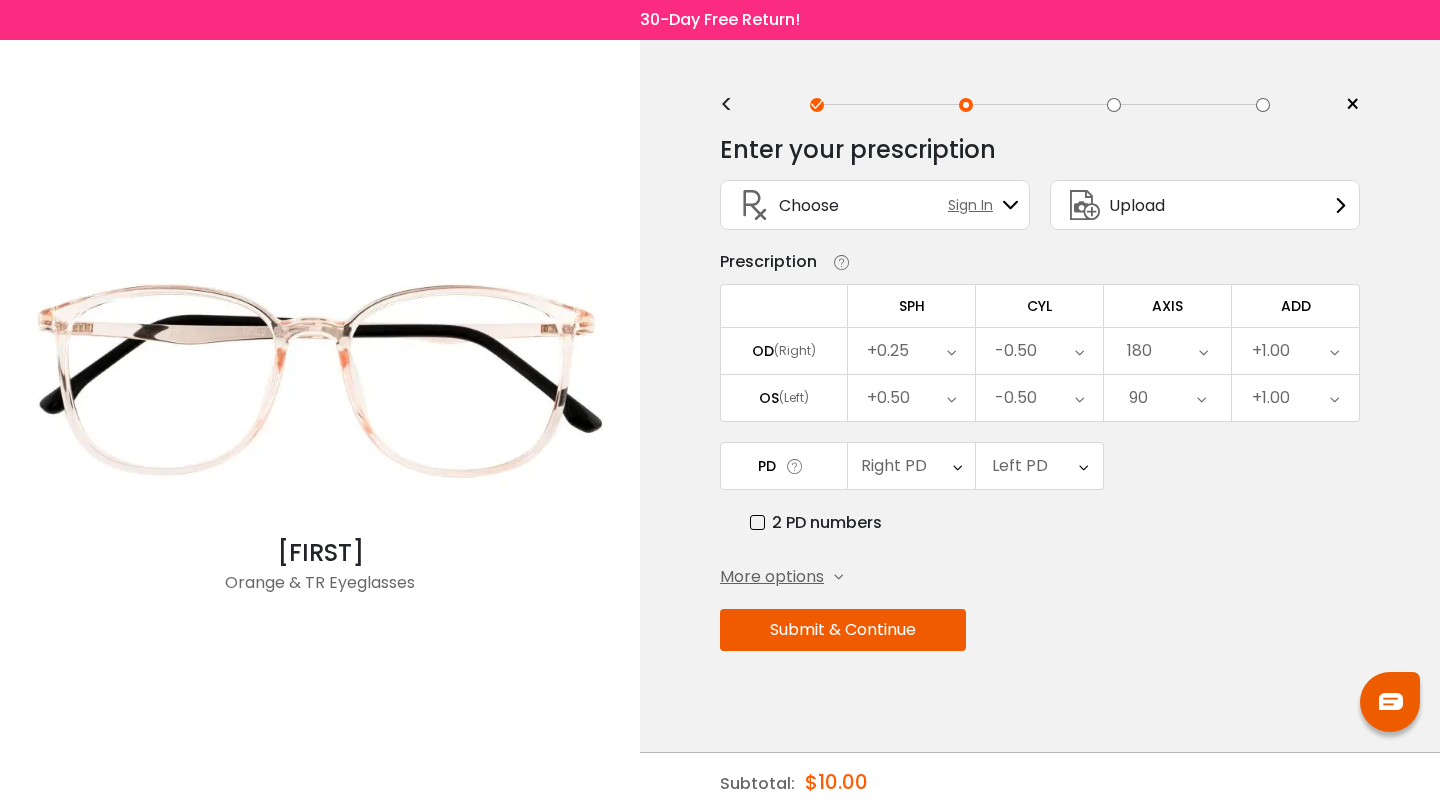 click on "Right PD" at bounding box center (894, 466) 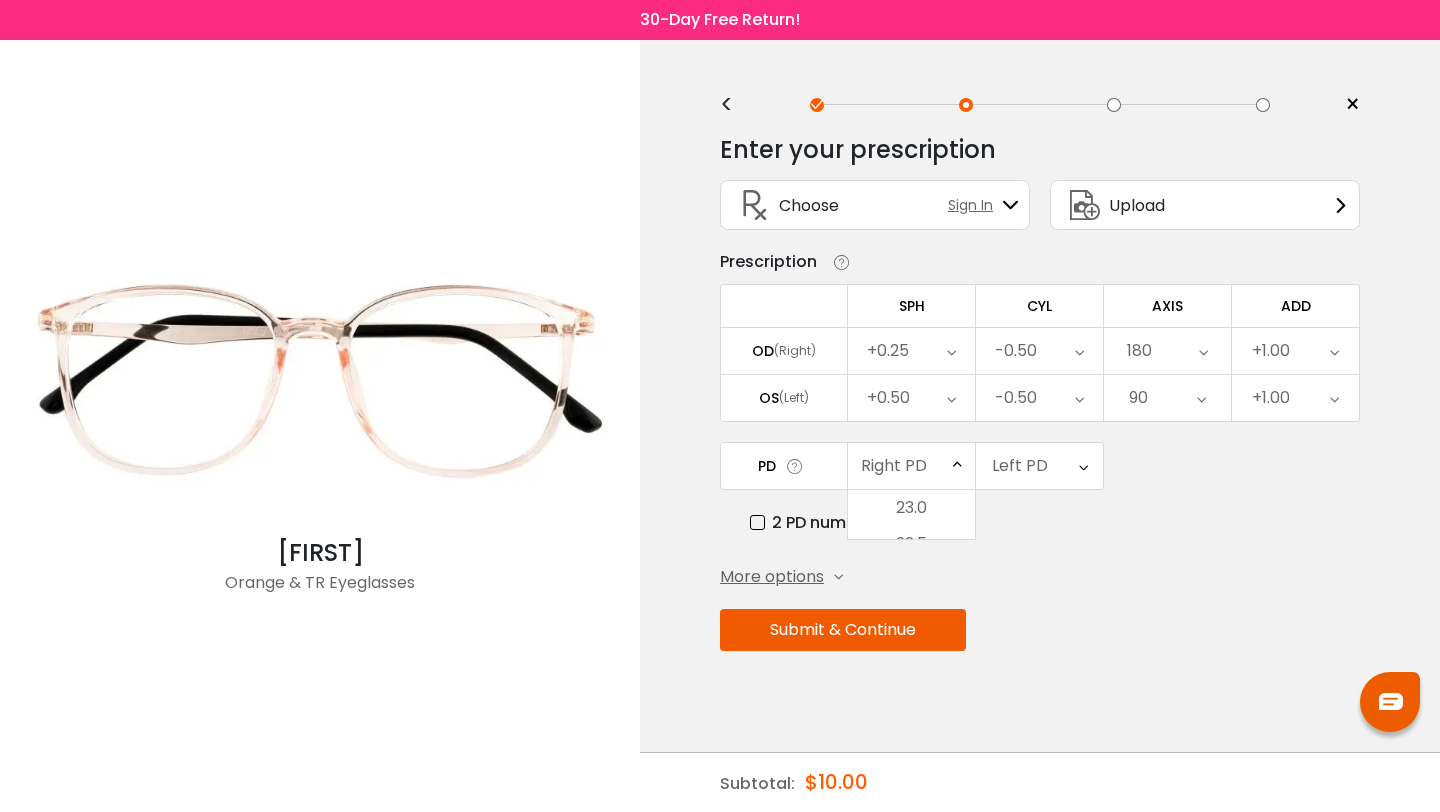 scroll, scrollTop: 446, scrollLeft: 0, axis: vertical 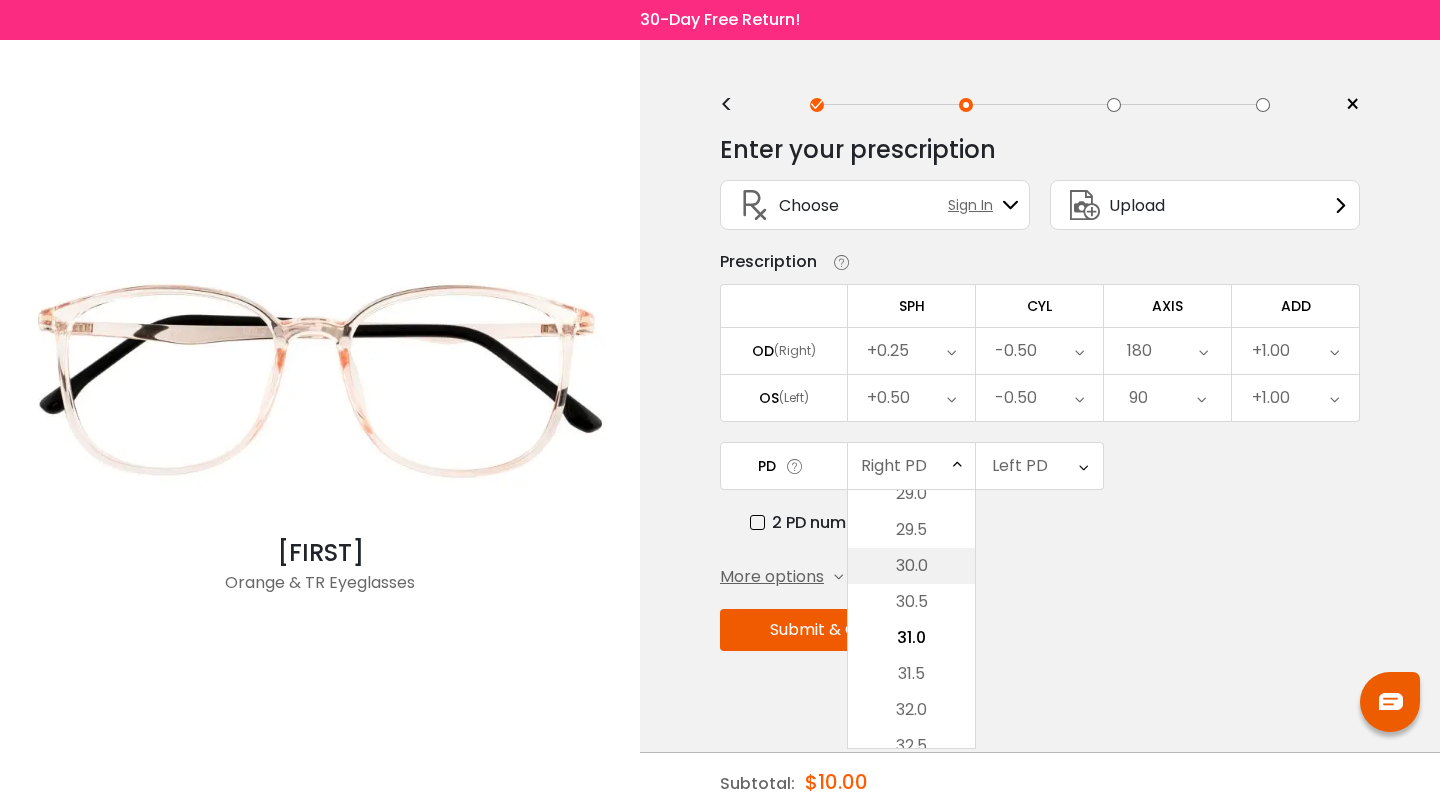 click on "30.0" at bounding box center (911, 566) 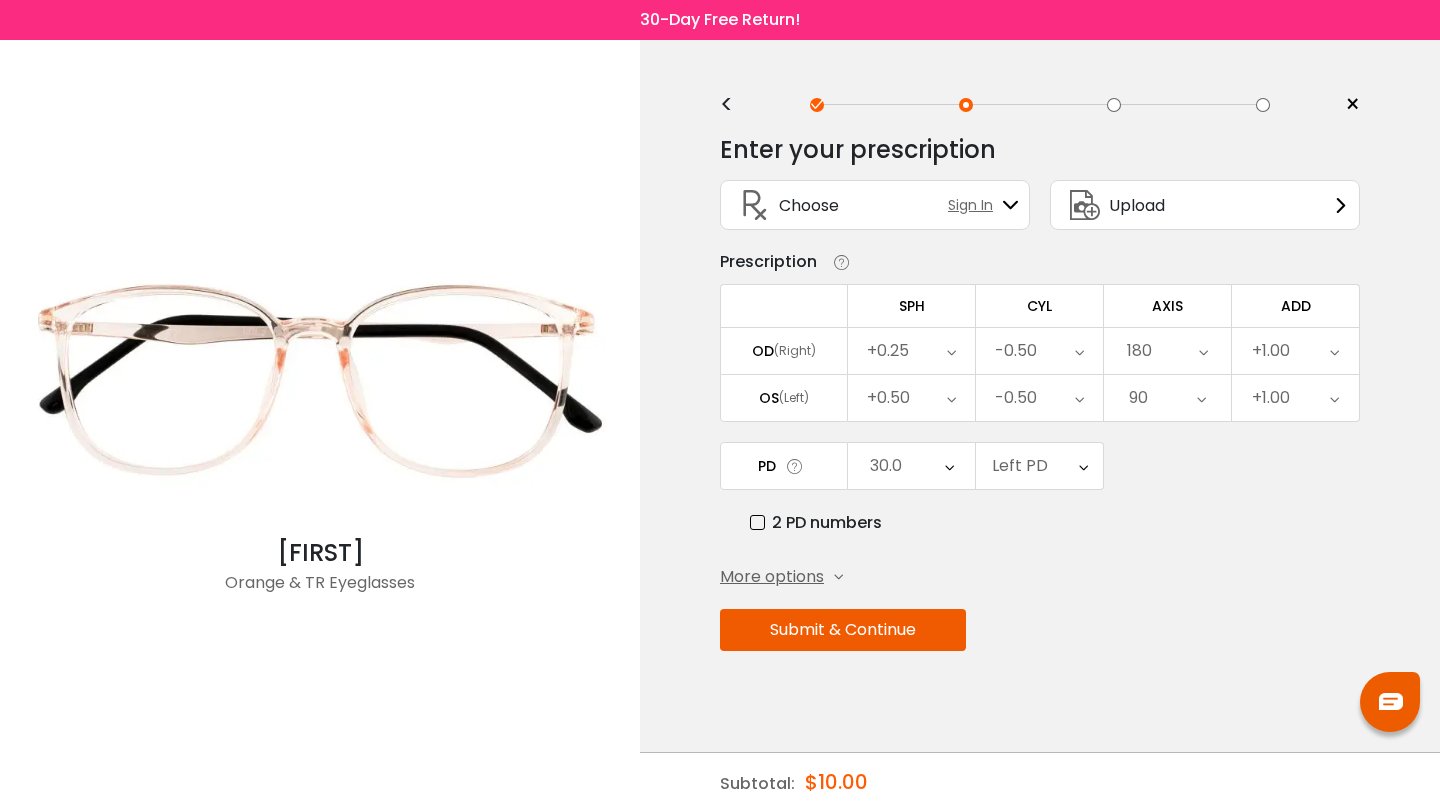 click on "Left PD" at bounding box center (1020, 466) 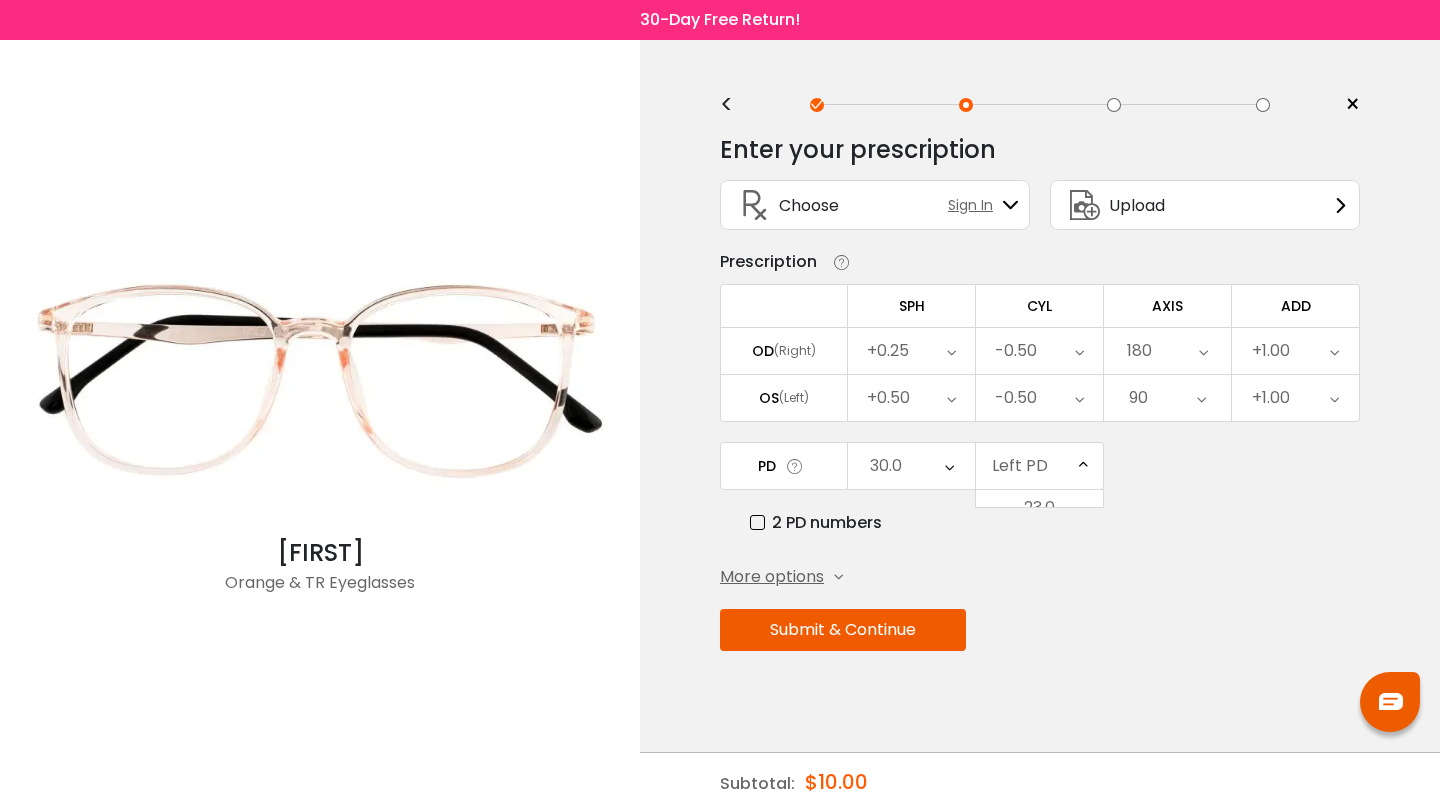 scroll, scrollTop: 446, scrollLeft: 0, axis: vertical 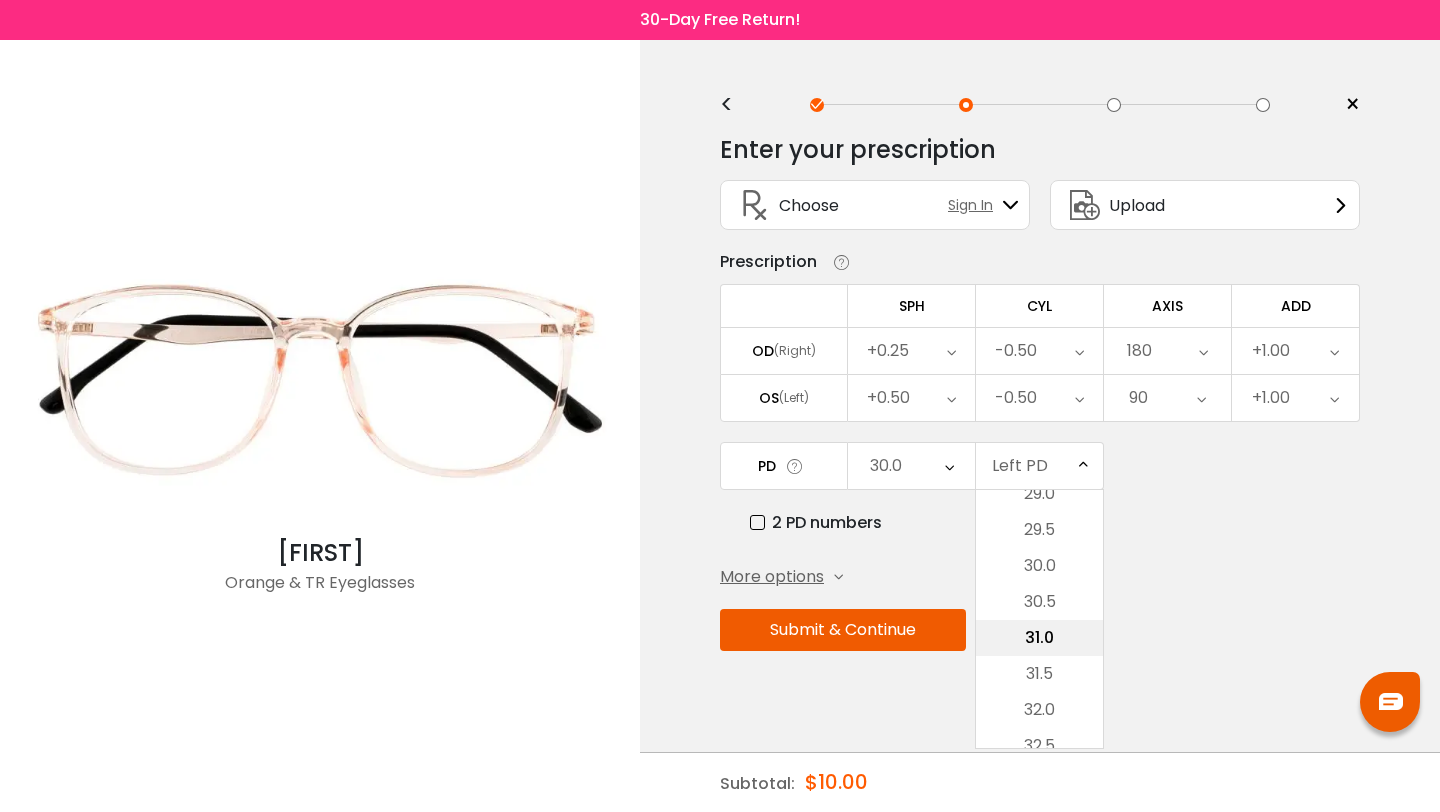 click on "31.0" at bounding box center (1039, 638) 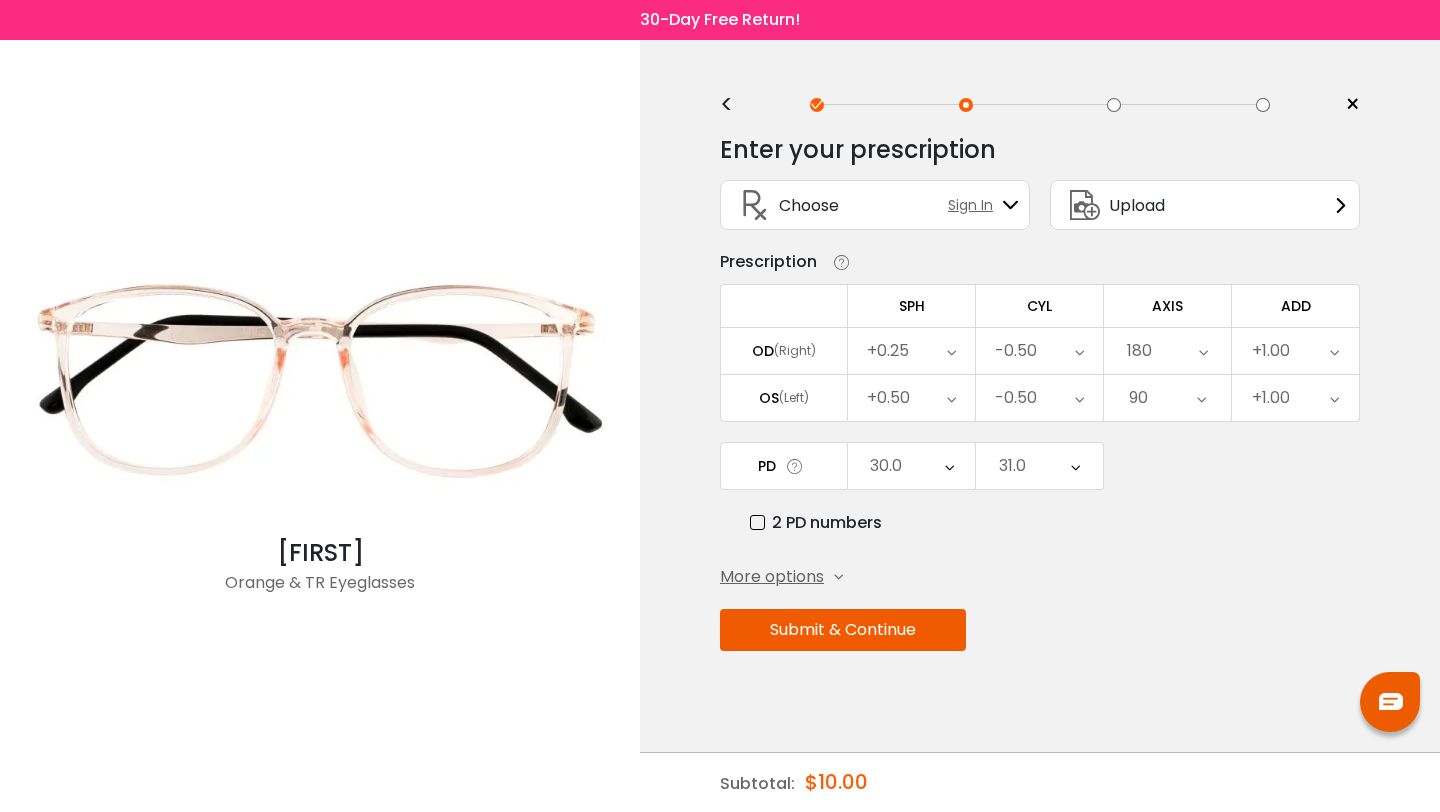 click on "Submit & Continue" at bounding box center [843, 630] 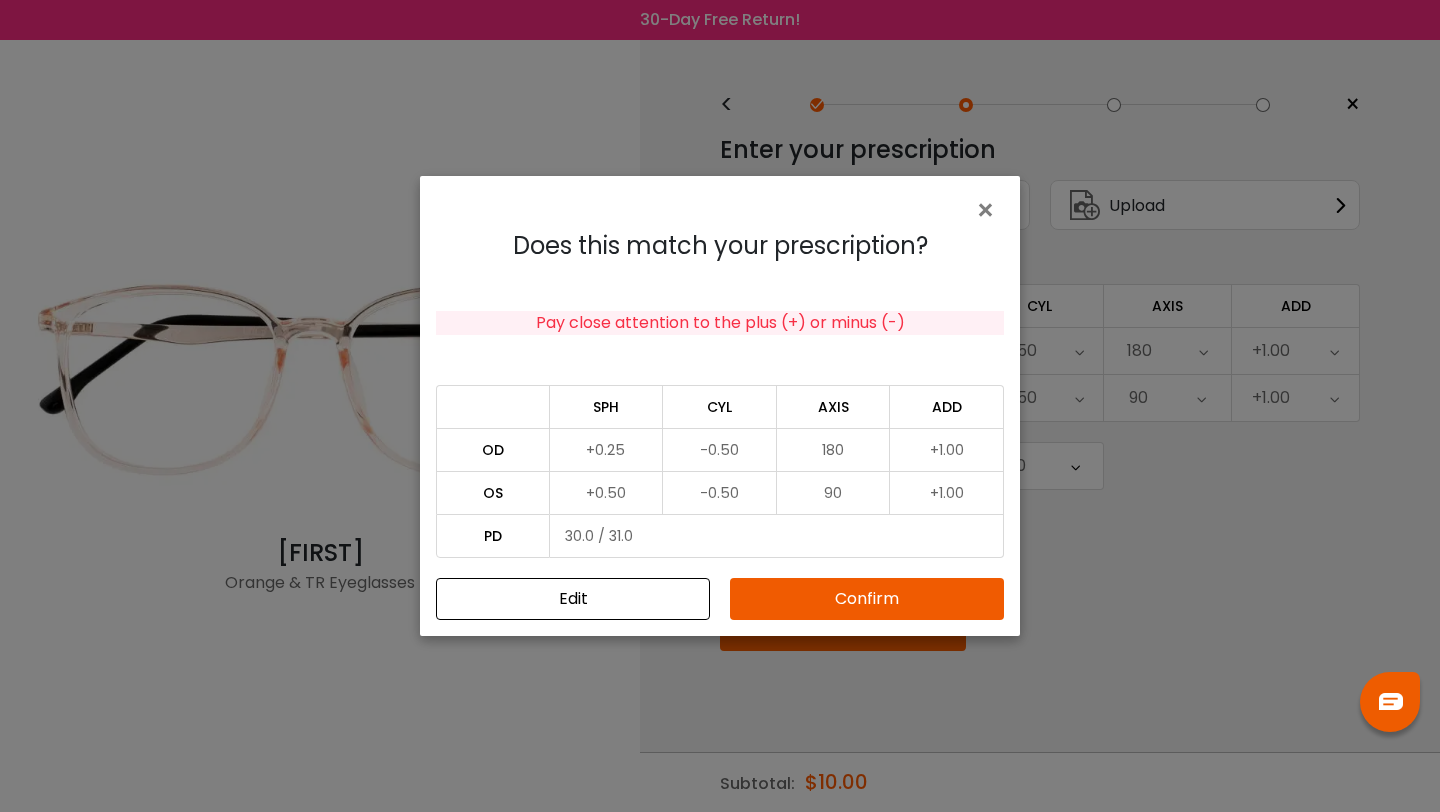 click on "Confirm" at bounding box center [867, 599] 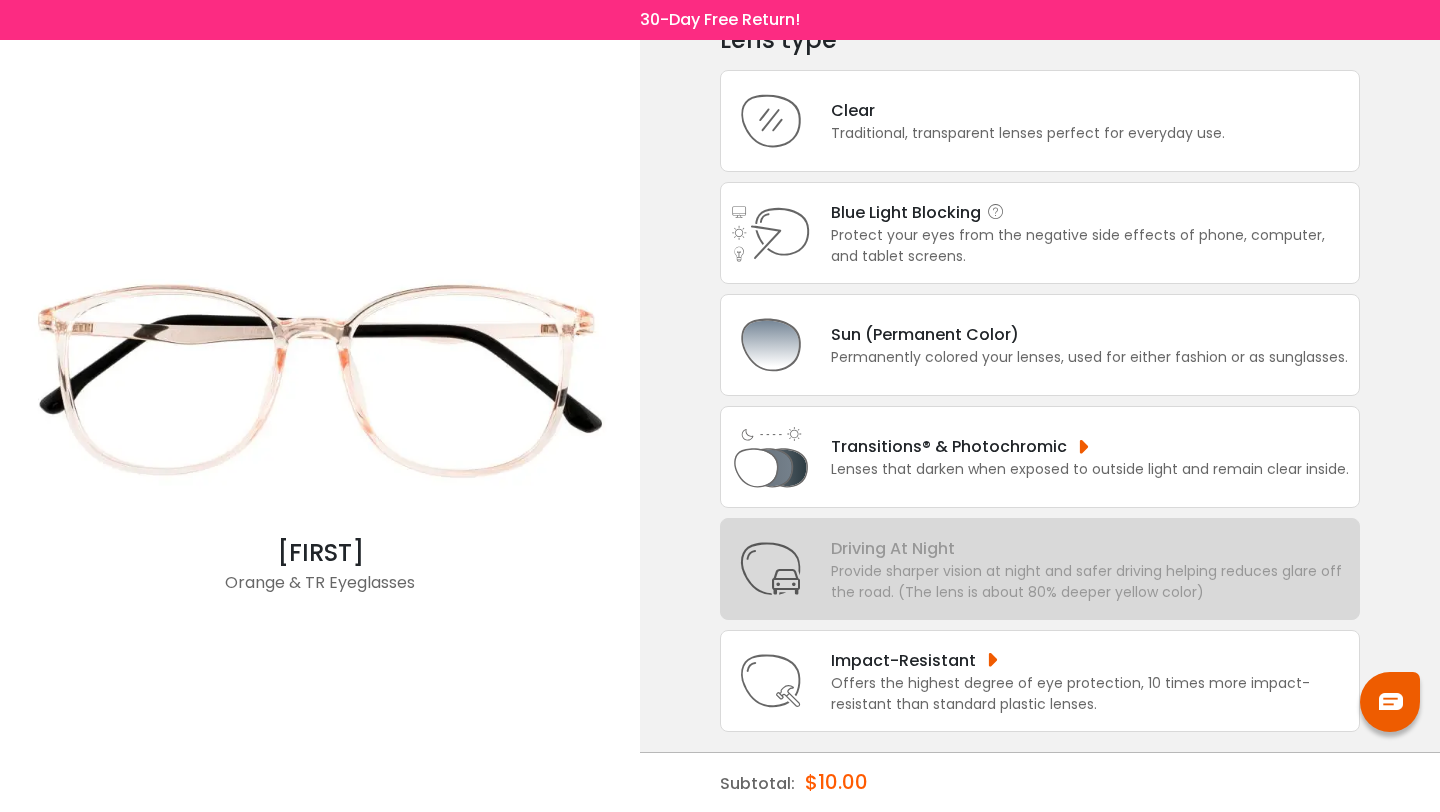 scroll, scrollTop: 138, scrollLeft: 0, axis: vertical 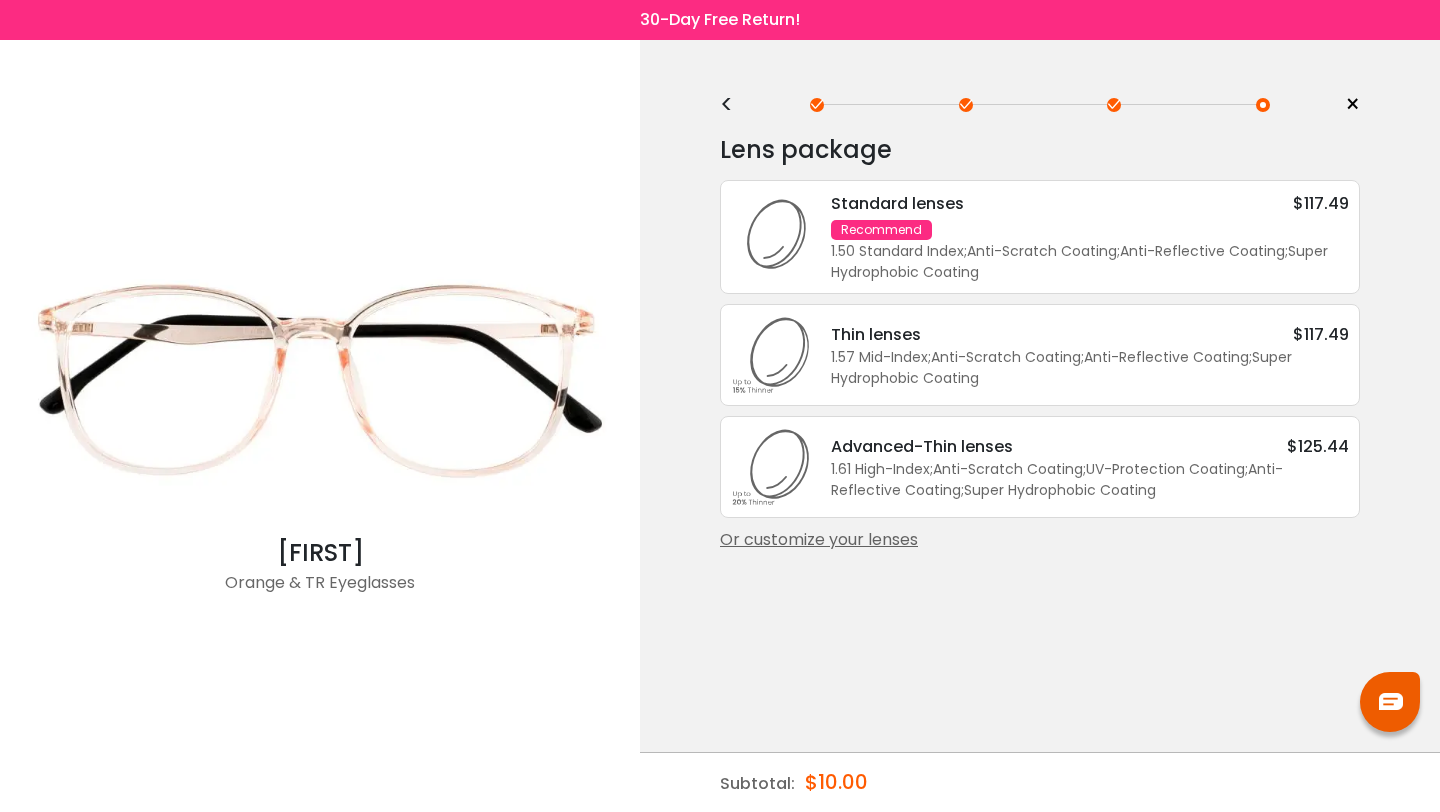 click on "1.50 Standard Index ;
Anti-Scratch Coating ;
Anti-Reflective Coating ;
Super Hydrophobic Coating ;" at bounding box center [1090, 262] 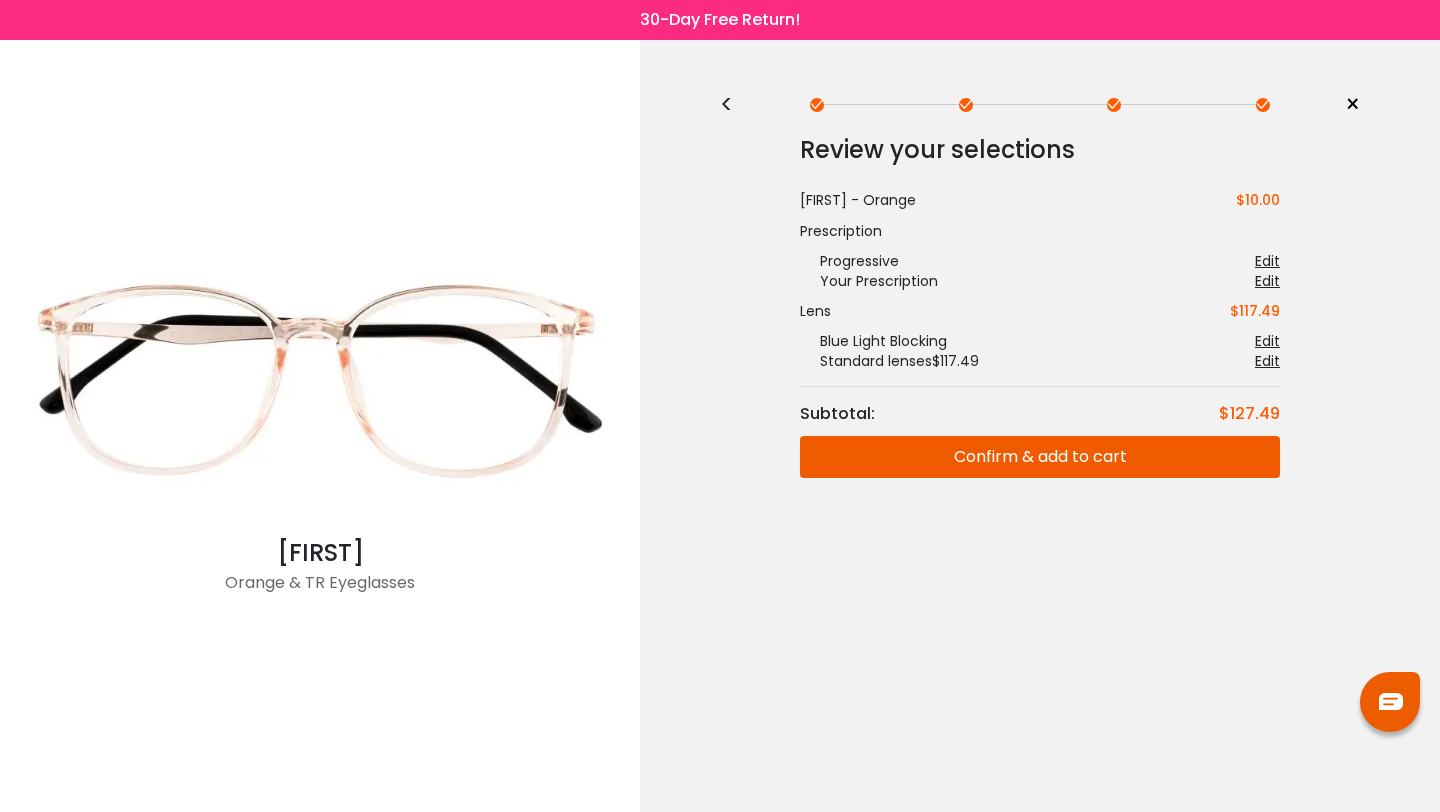 click on "Confirm & add to cart" at bounding box center (1040, 457) 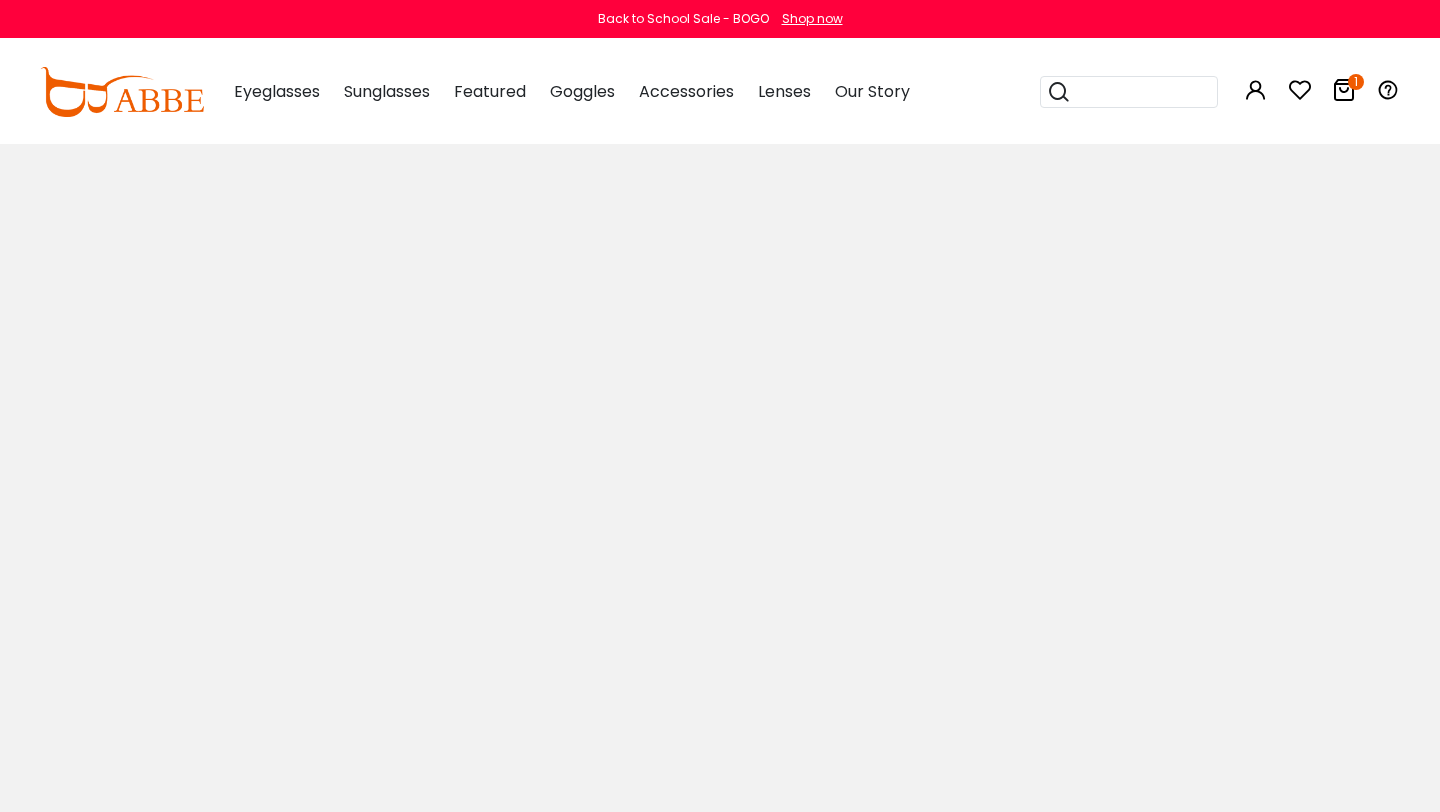 scroll, scrollTop: 0, scrollLeft: 0, axis: both 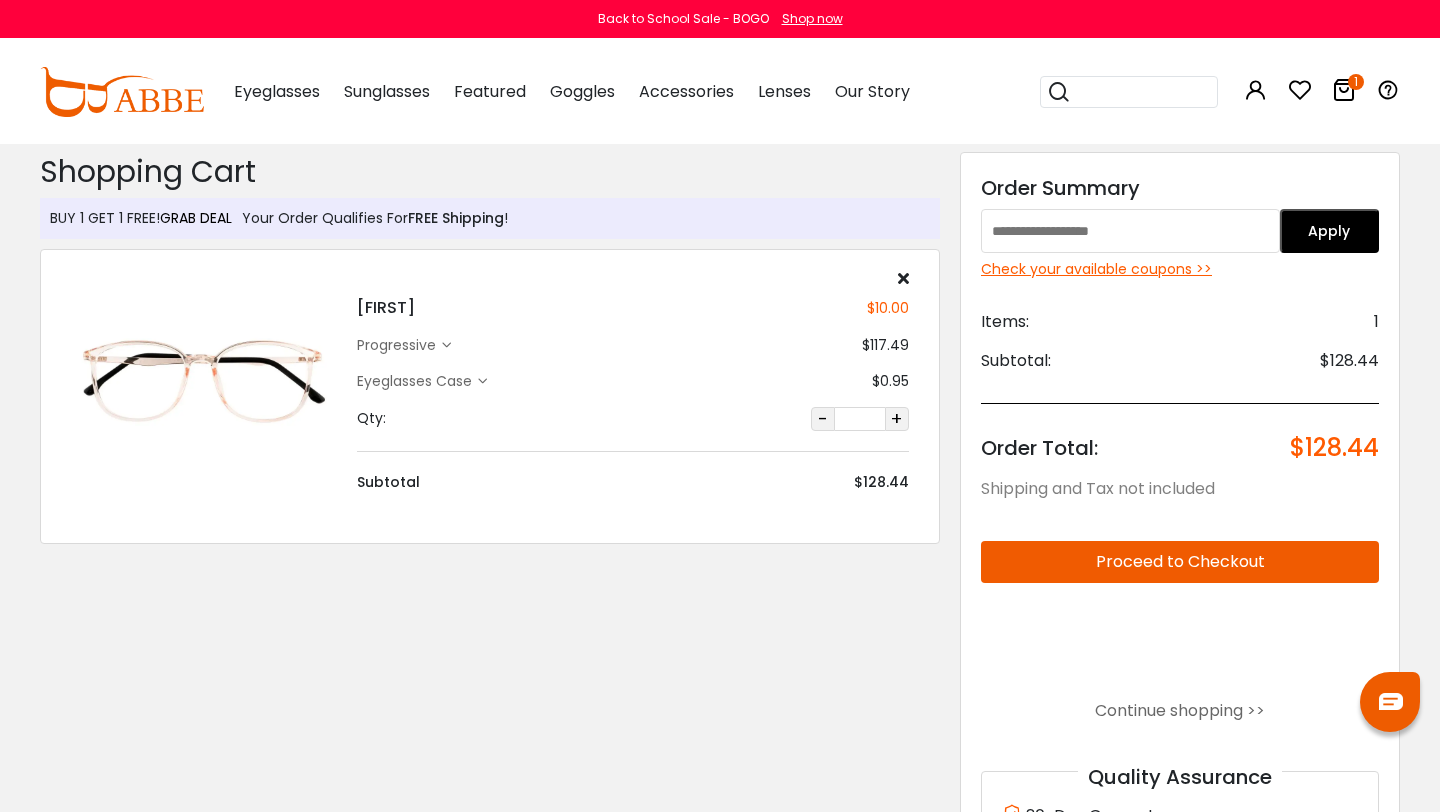 click on "GRAB DEAL" at bounding box center (196, 218) 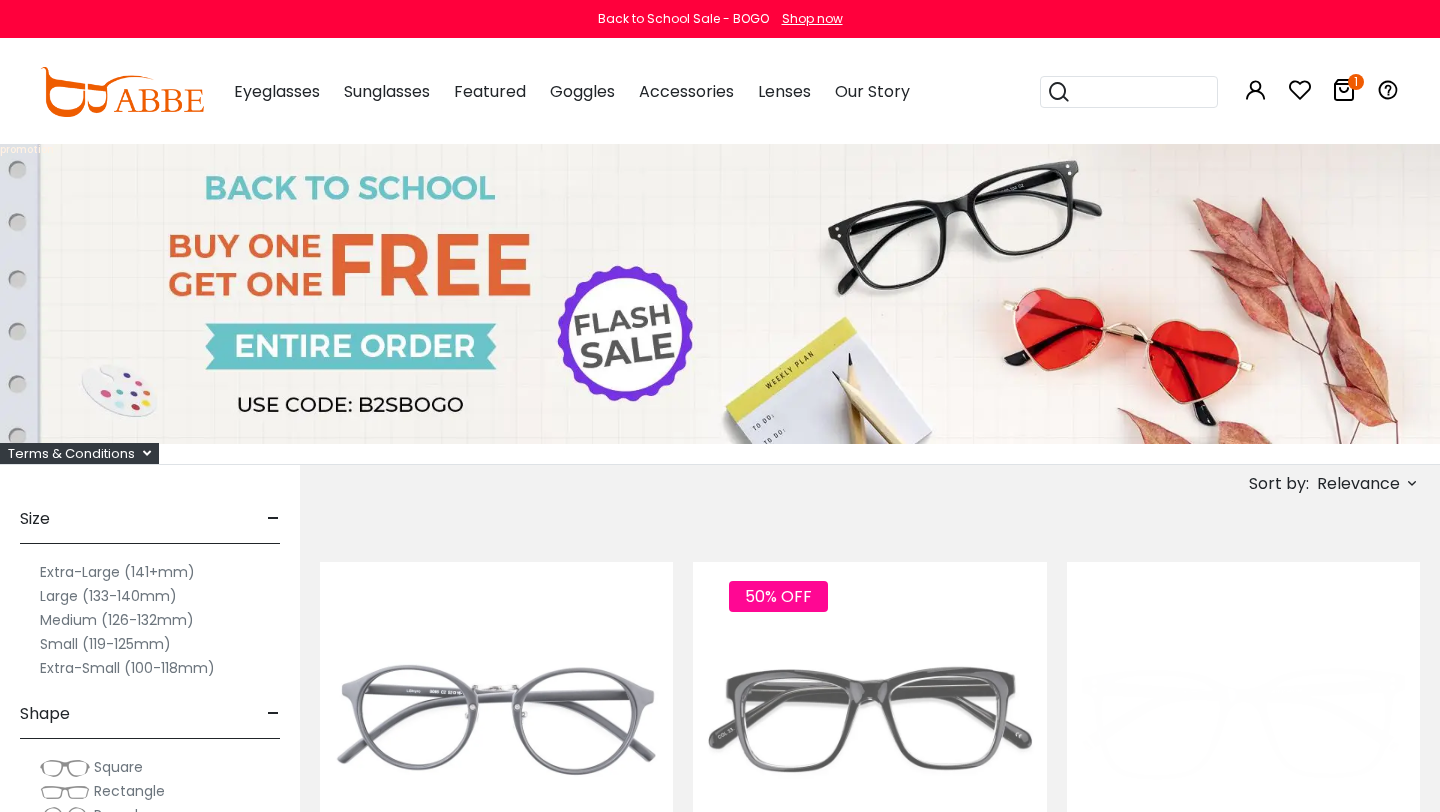 scroll, scrollTop: 0, scrollLeft: 0, axis: both 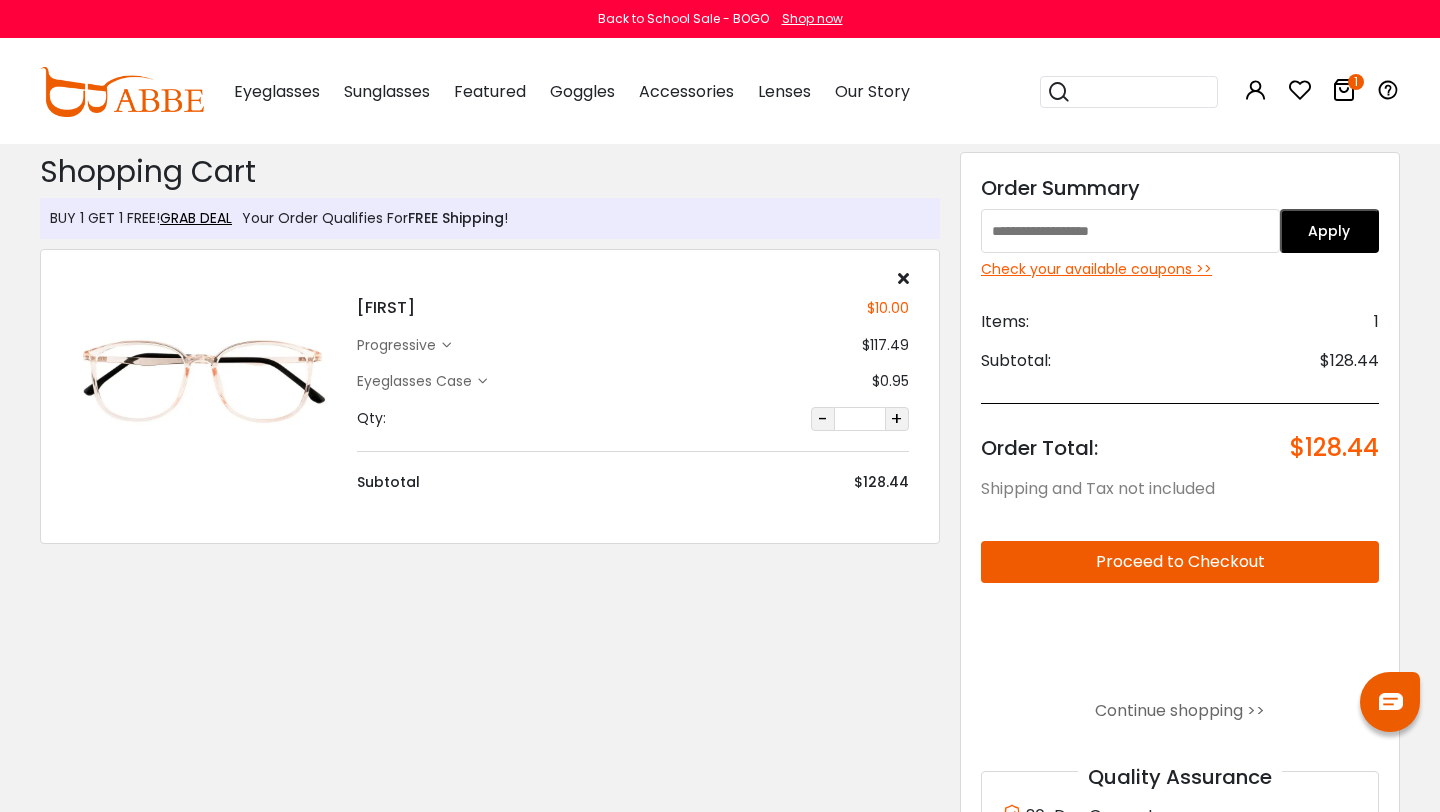 click at bounding box center (204, 381) 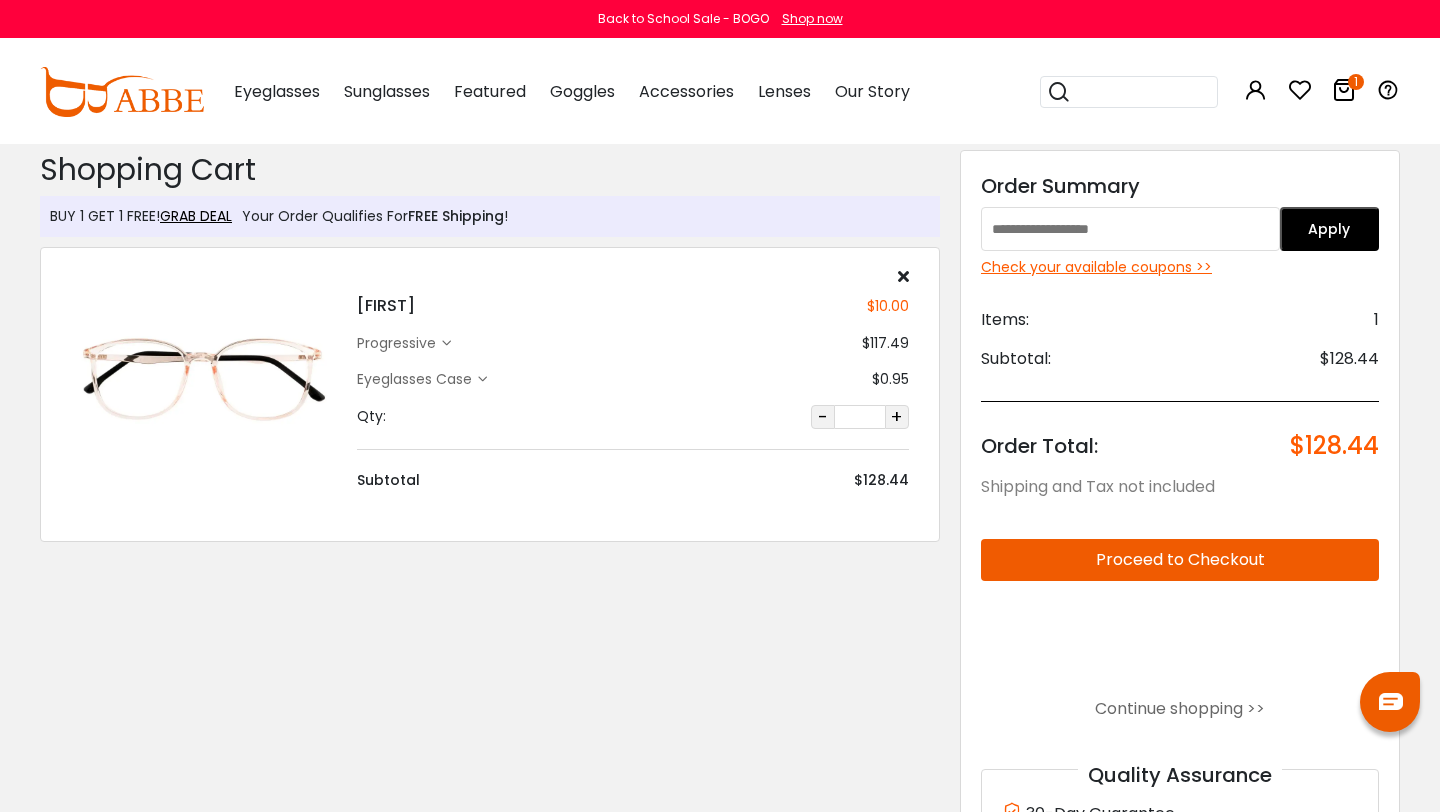 scroll, scrollTop: 0, scrollLeft: 0, axis: both 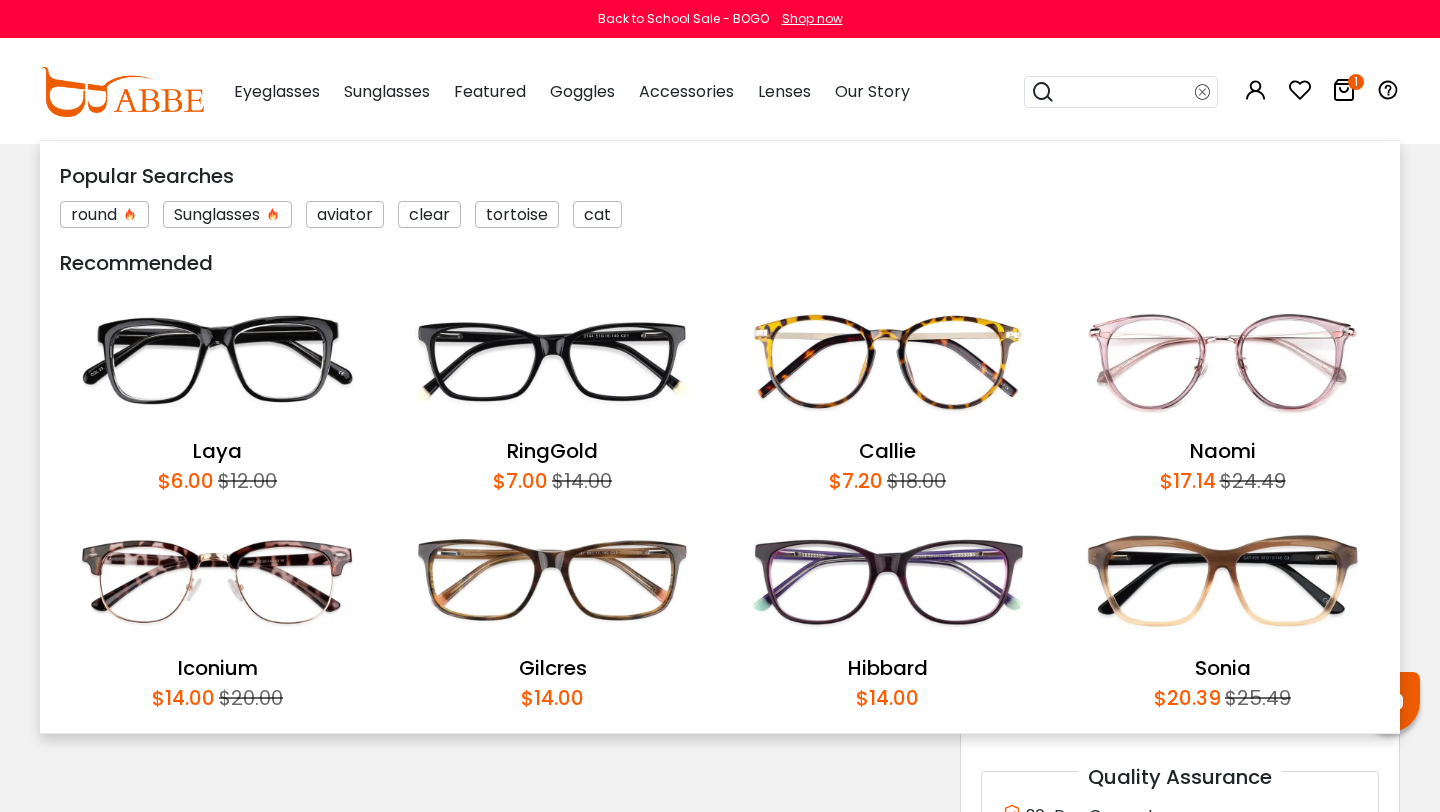 click at bounding box center (1125, 92) 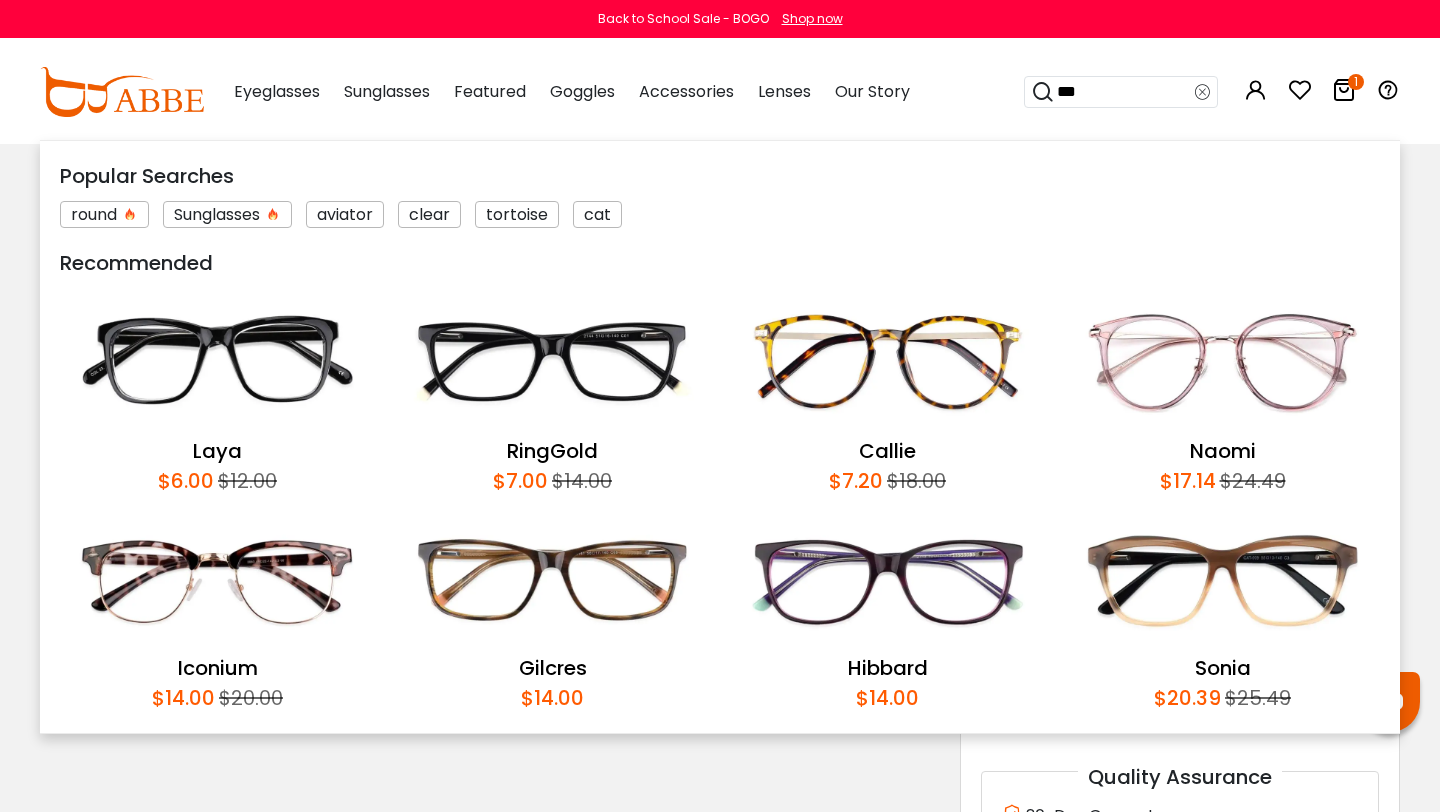 type on "****" 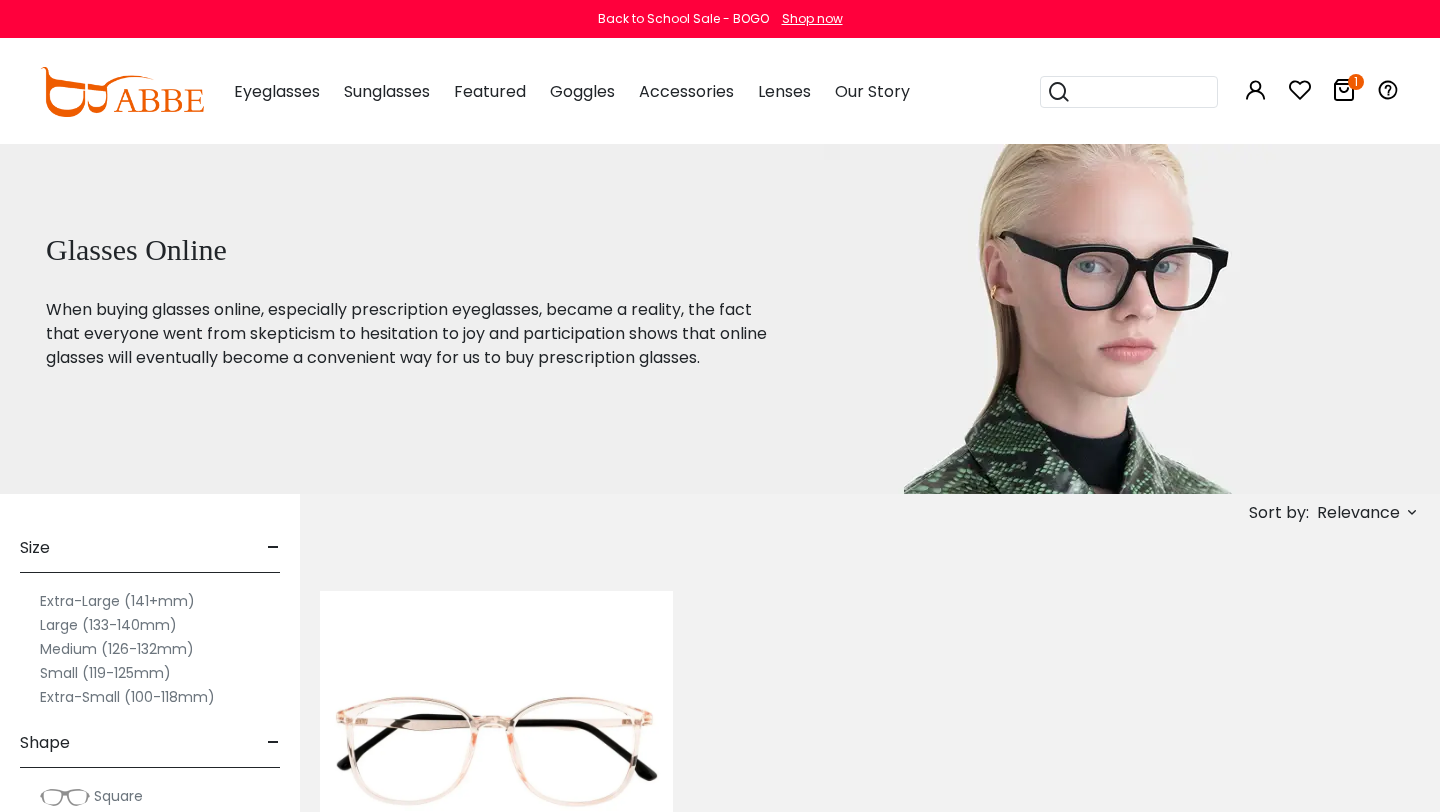 scroll, scrollTop: 0, scrollLeft: 0, axis: both 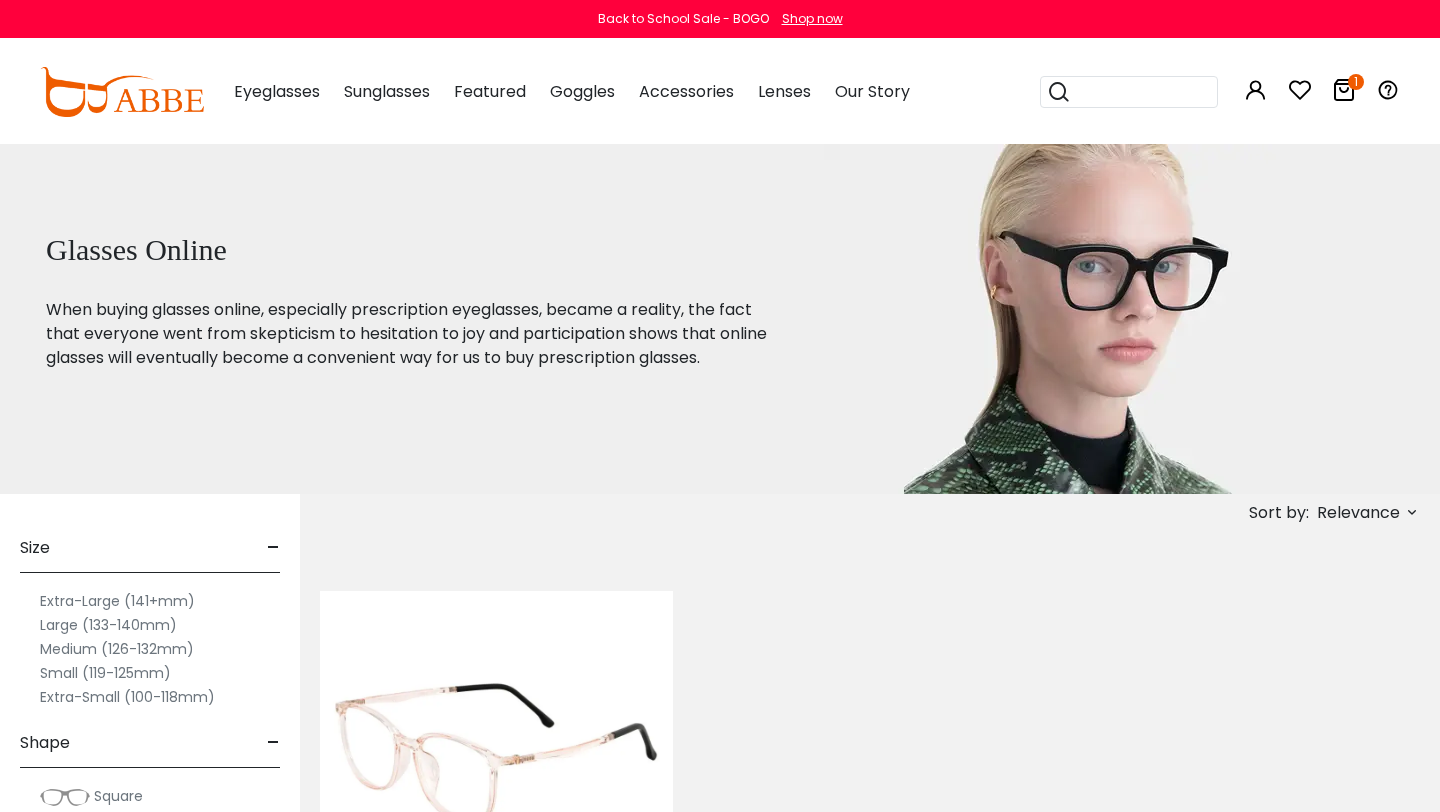 click on "Leah
Medium
$10.00
Try on" at bounding box center (496, 795) 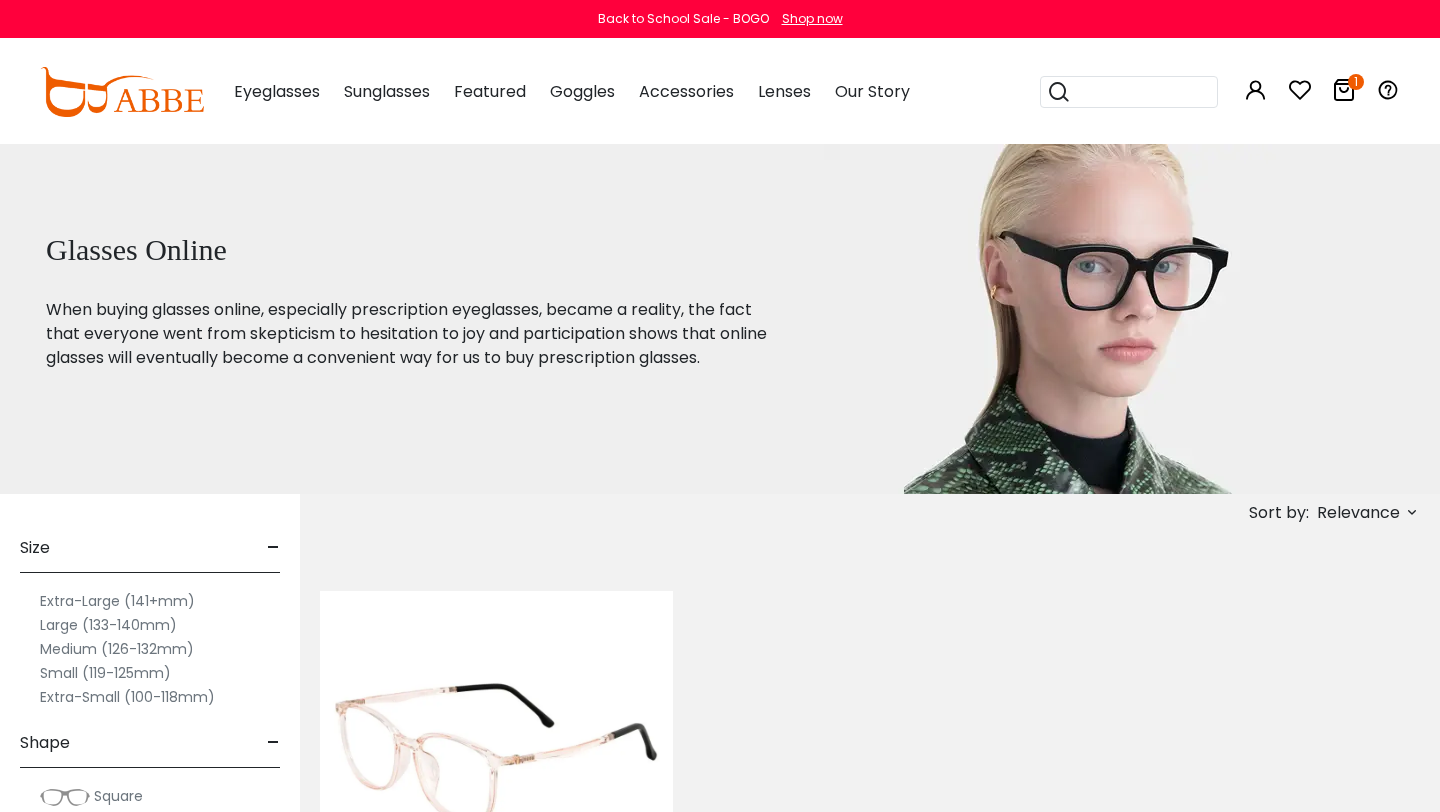 click at bounding box center (496, 751) 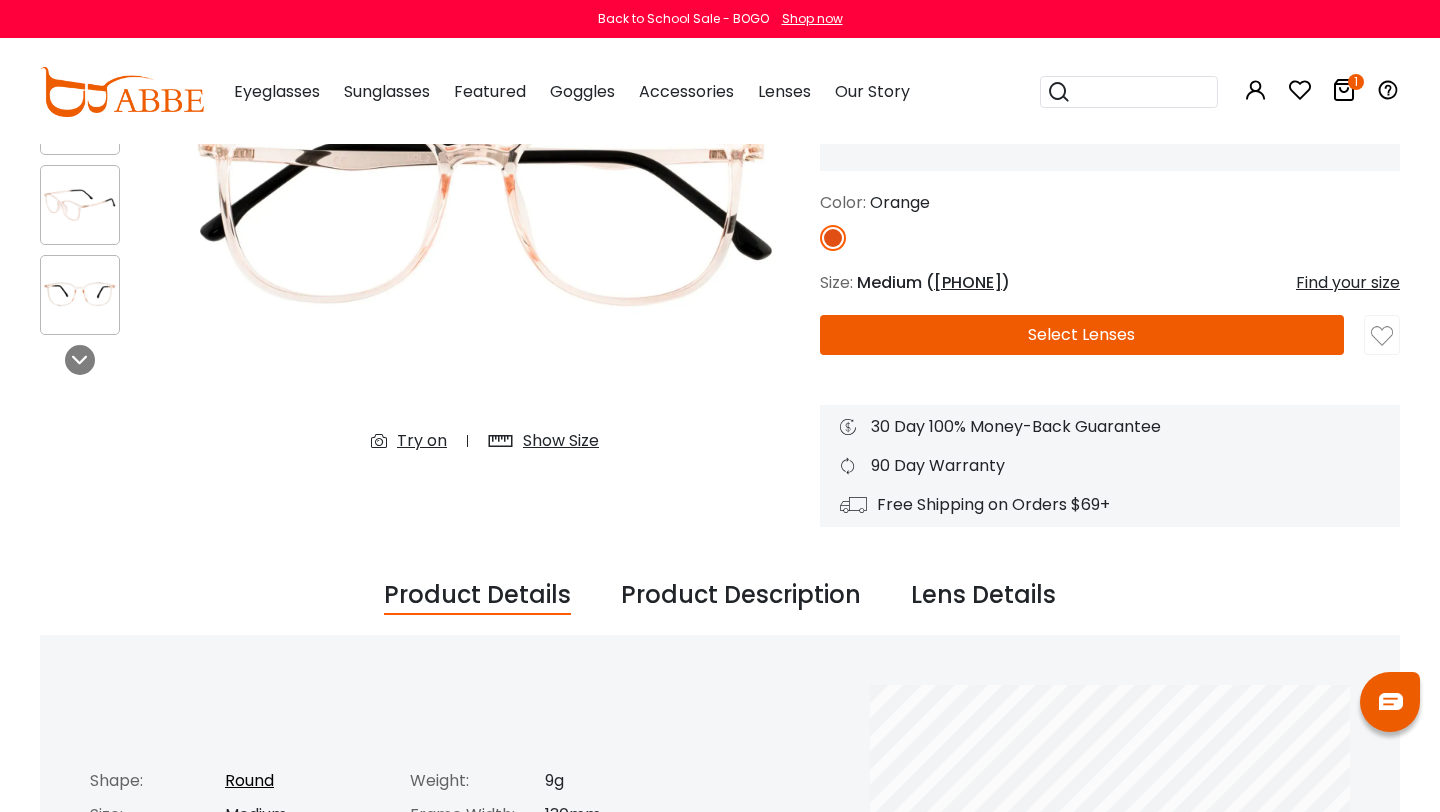 scroll, scrollTop: 0, scrollLeft: 0, axis: both 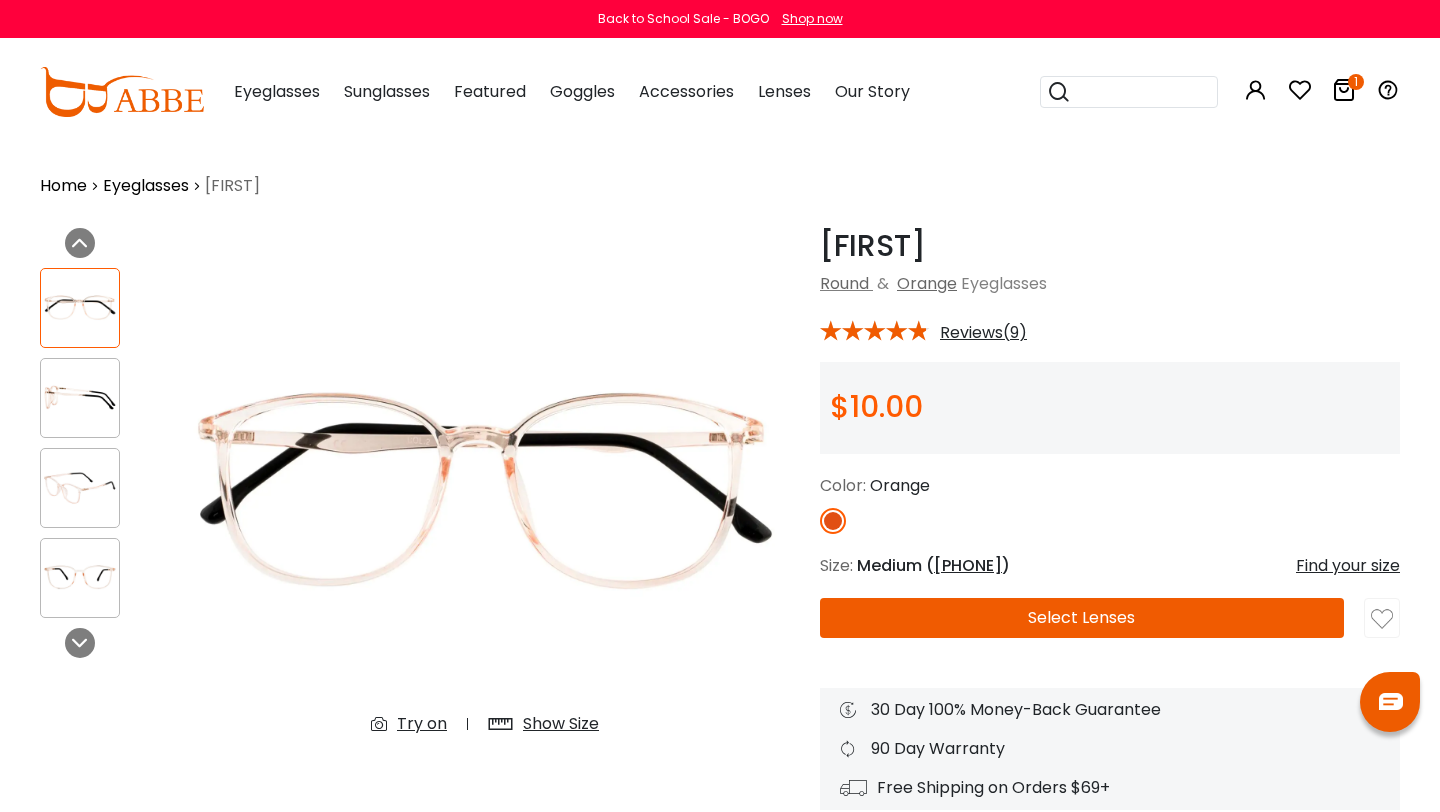 click at bounding box center (80, 397) 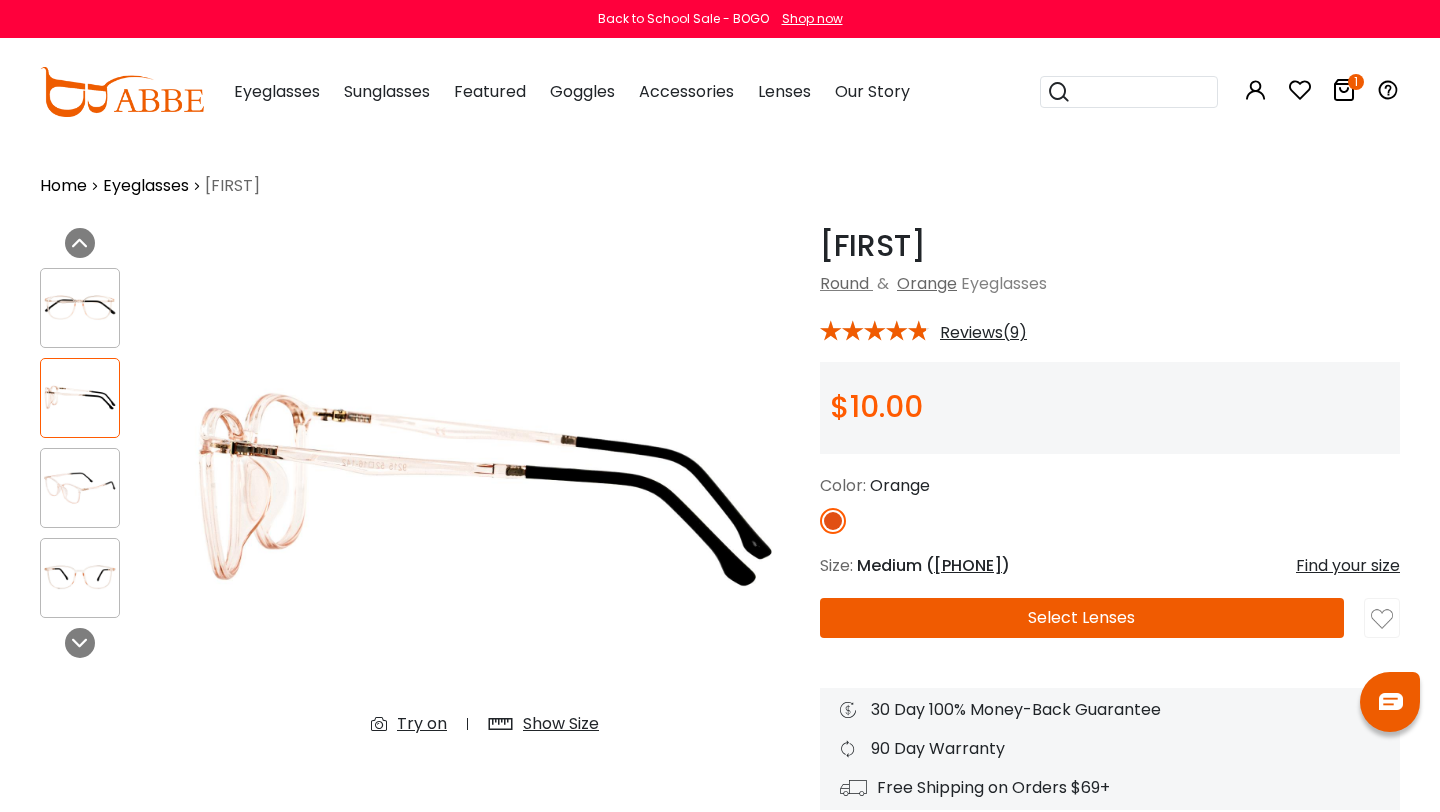 click at bounding box center (80, 487) 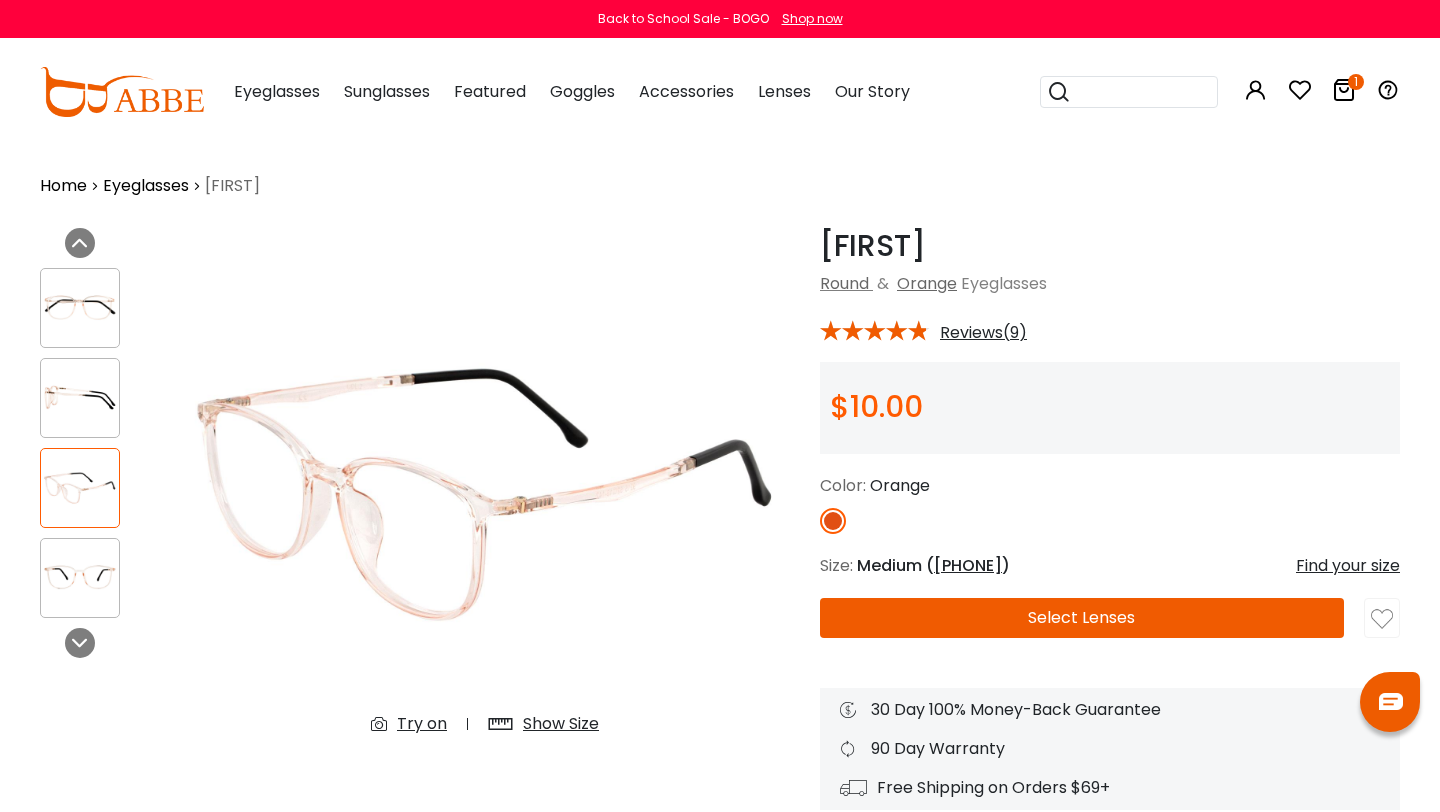 click at bounding box center (80, 577) 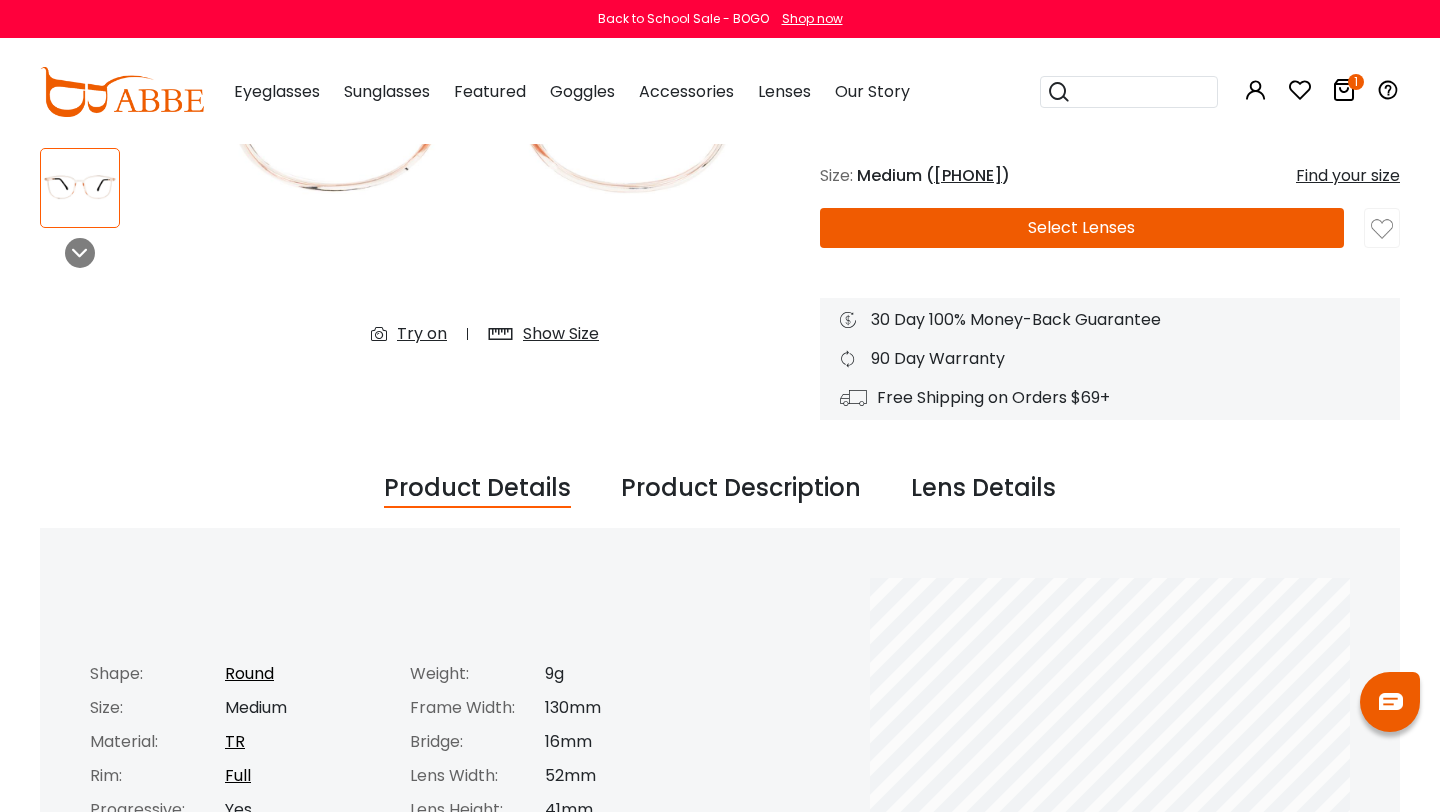 scroll, scrollTop: 0, scrollLeft: 0, axis: both 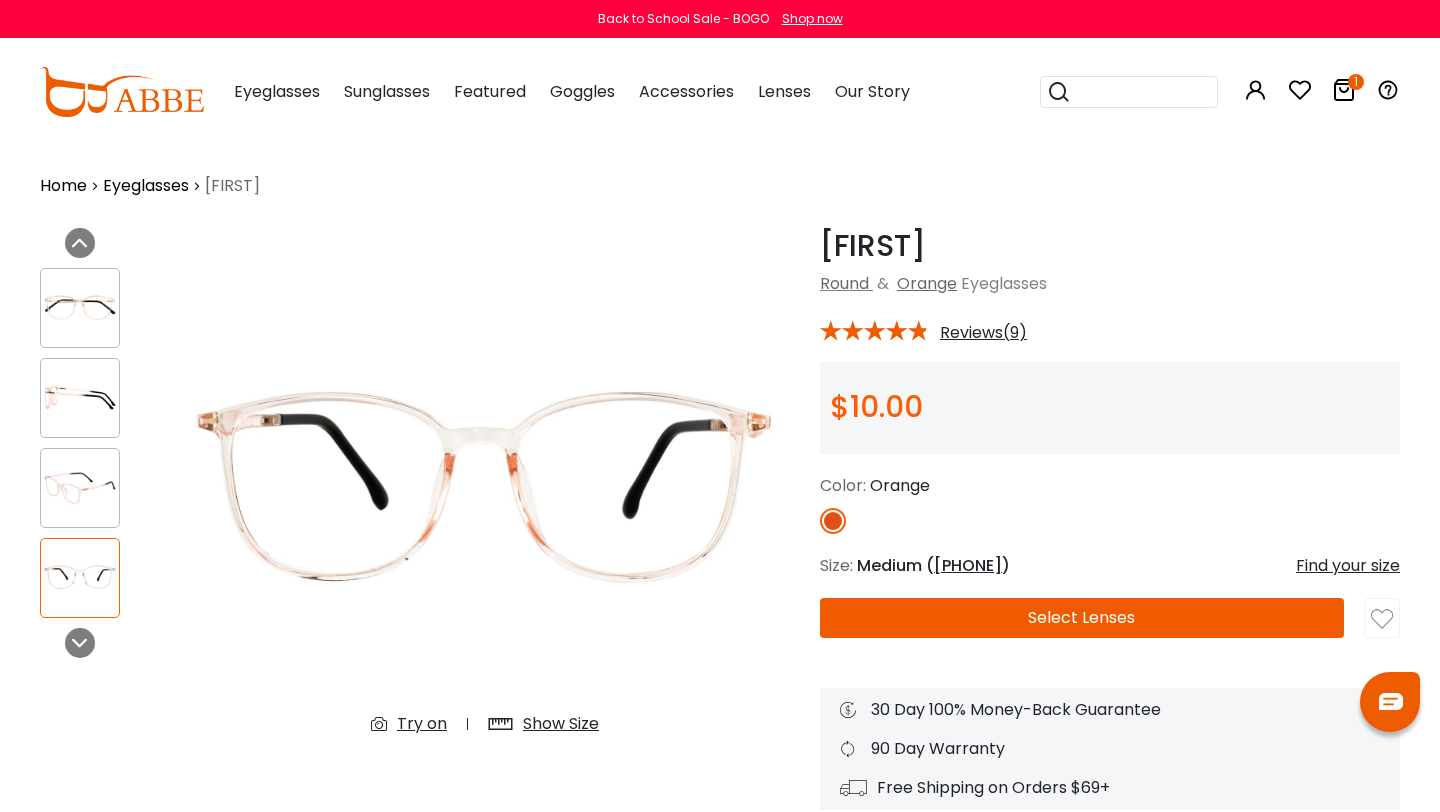 click at bounding box center [1344, 90] 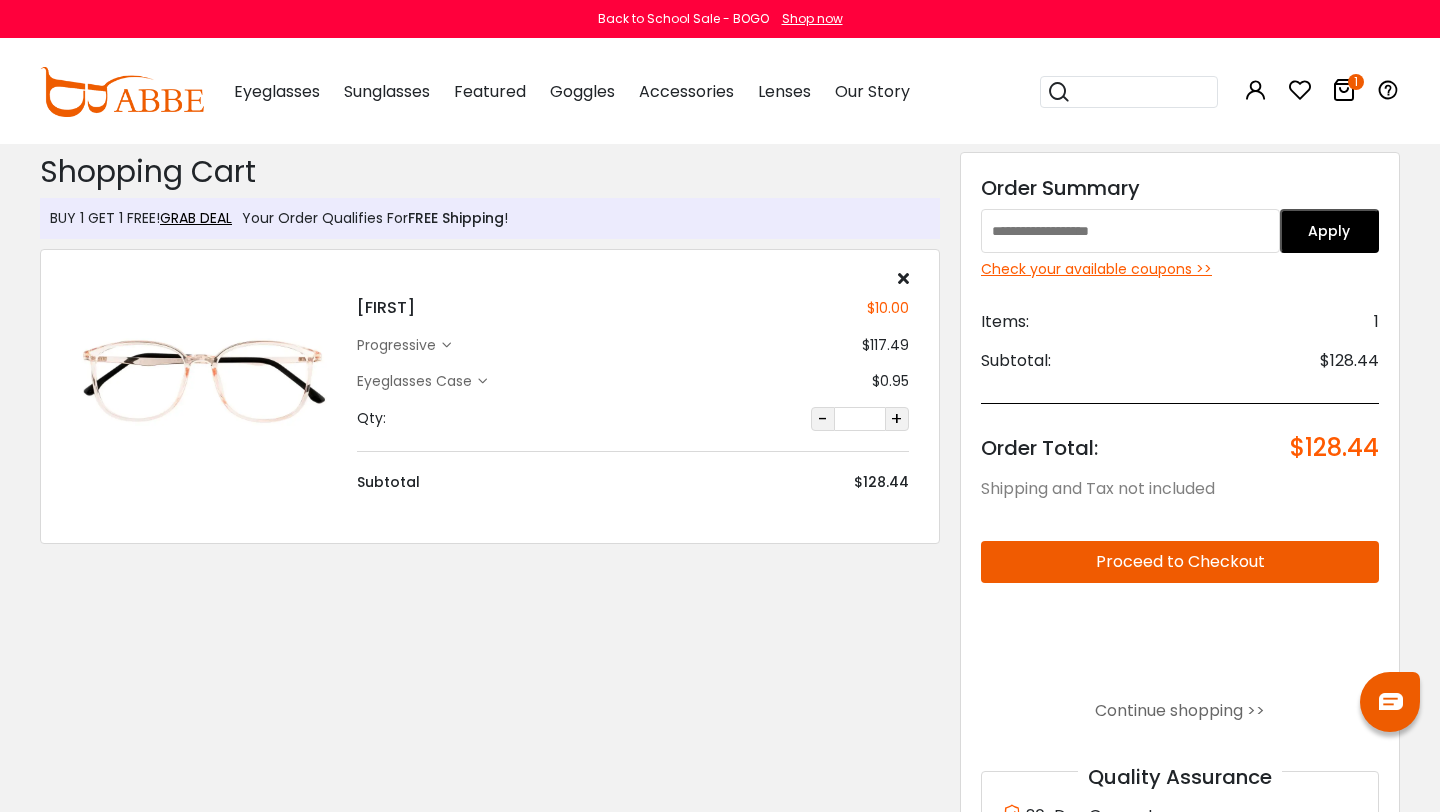 scroll, scrollTop: 0, scrollLeft: 0, axis: both 